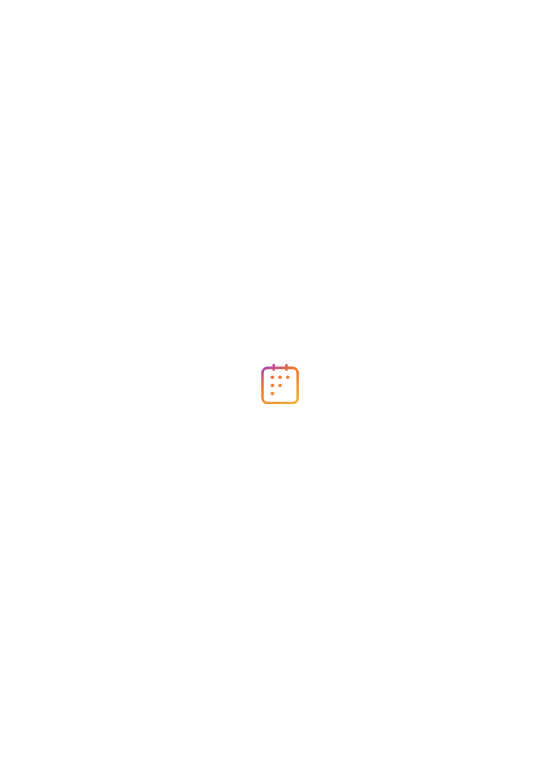 scroll, scrollTop: 0, scrollLeft: 0, axis: both 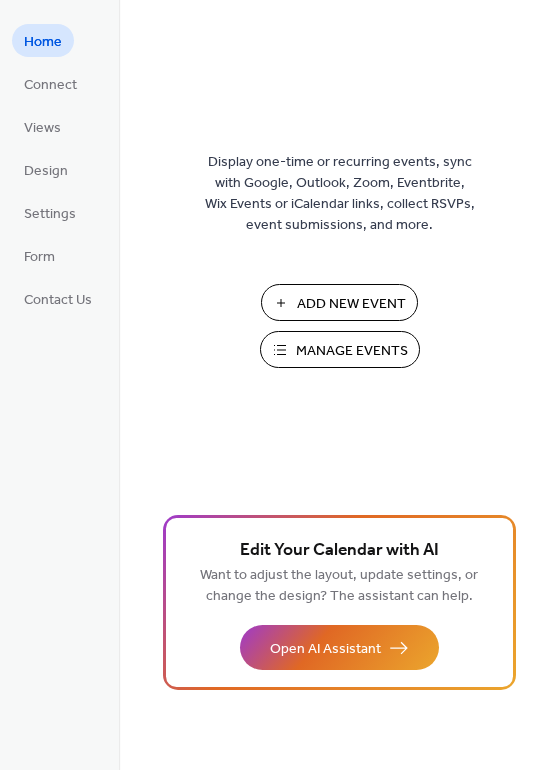 click on "Manage Events" at bounding box center (352, 351) 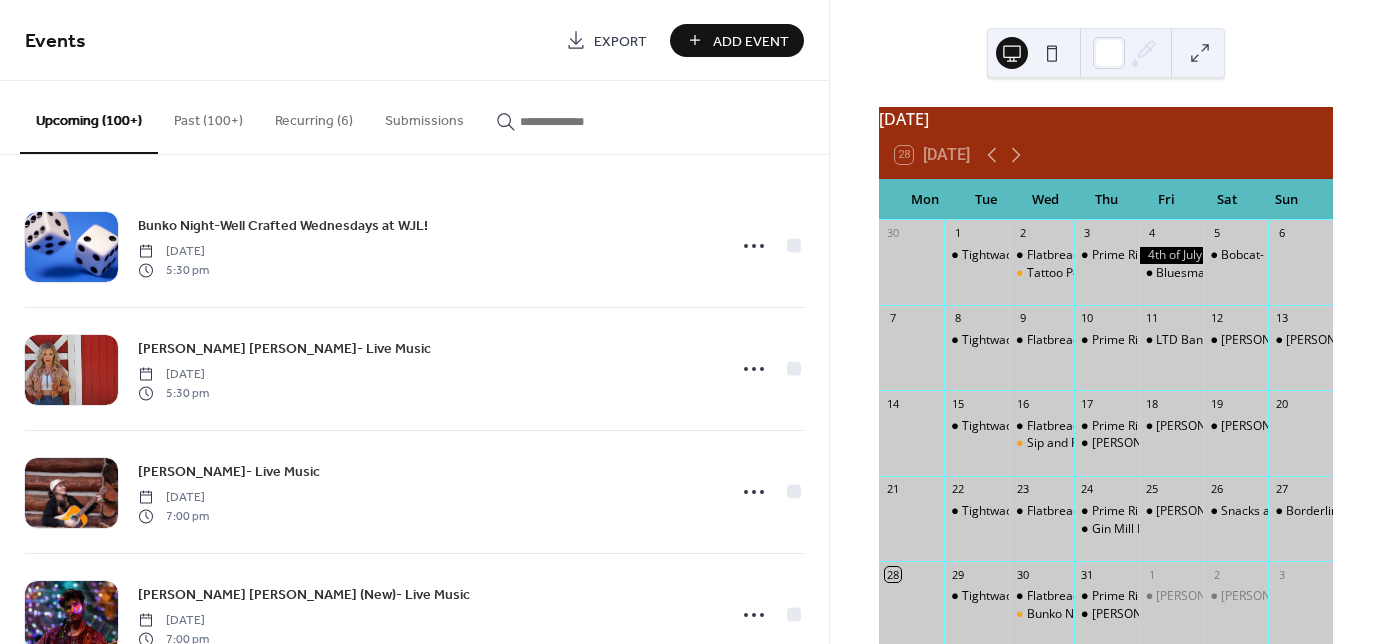 scroll, scrollTop: 0, scrollLeft: 0, axis: both 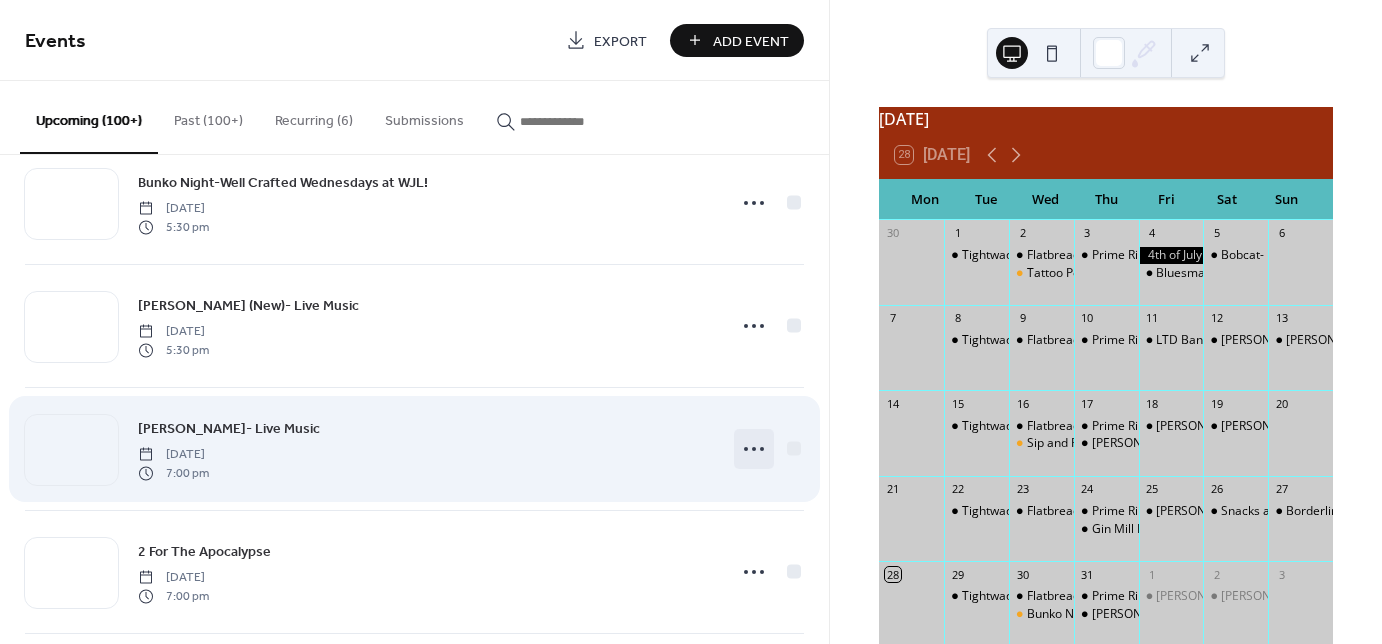 click 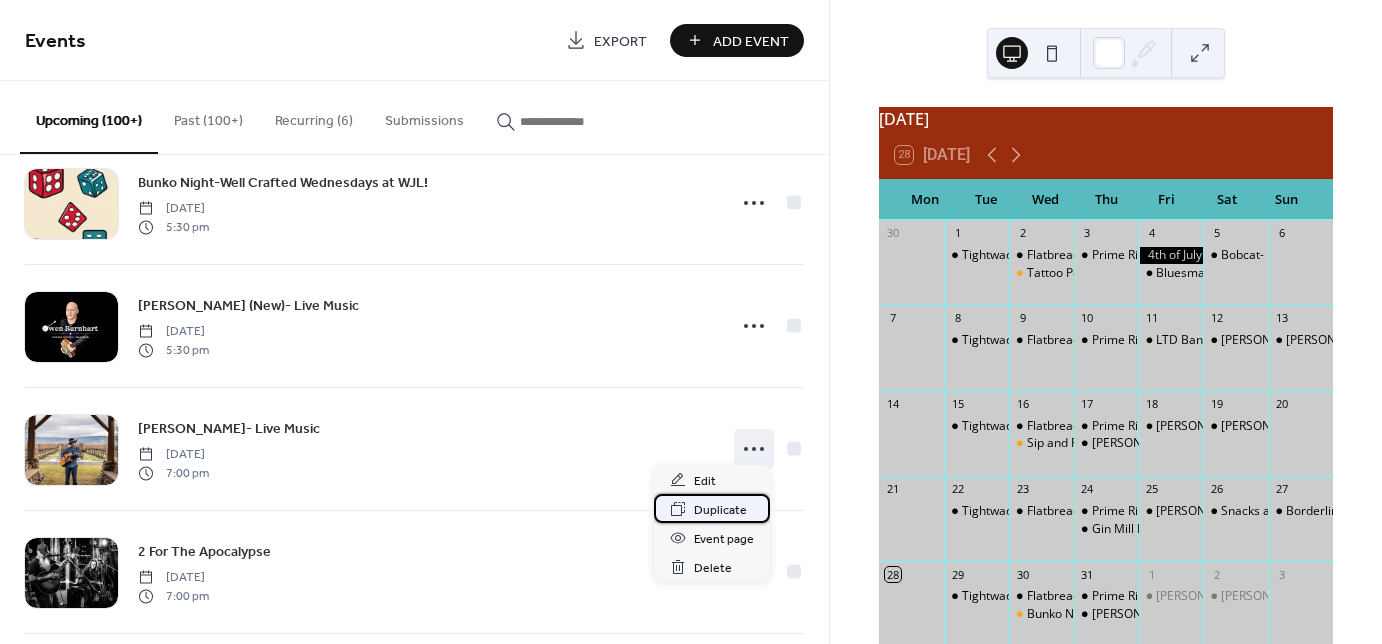 click on "Duplicate" at bounding box center [720, 510] 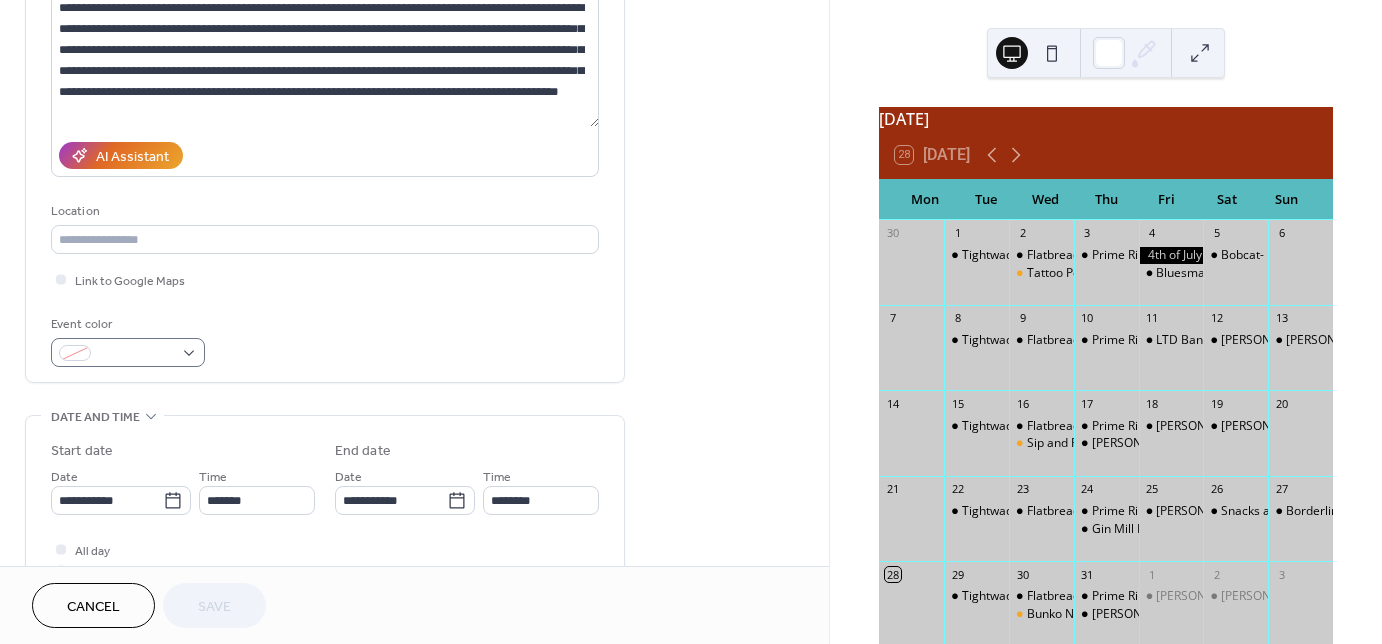 scroll, scrollTop: 240, scrollLeft: 0, axis: vertical 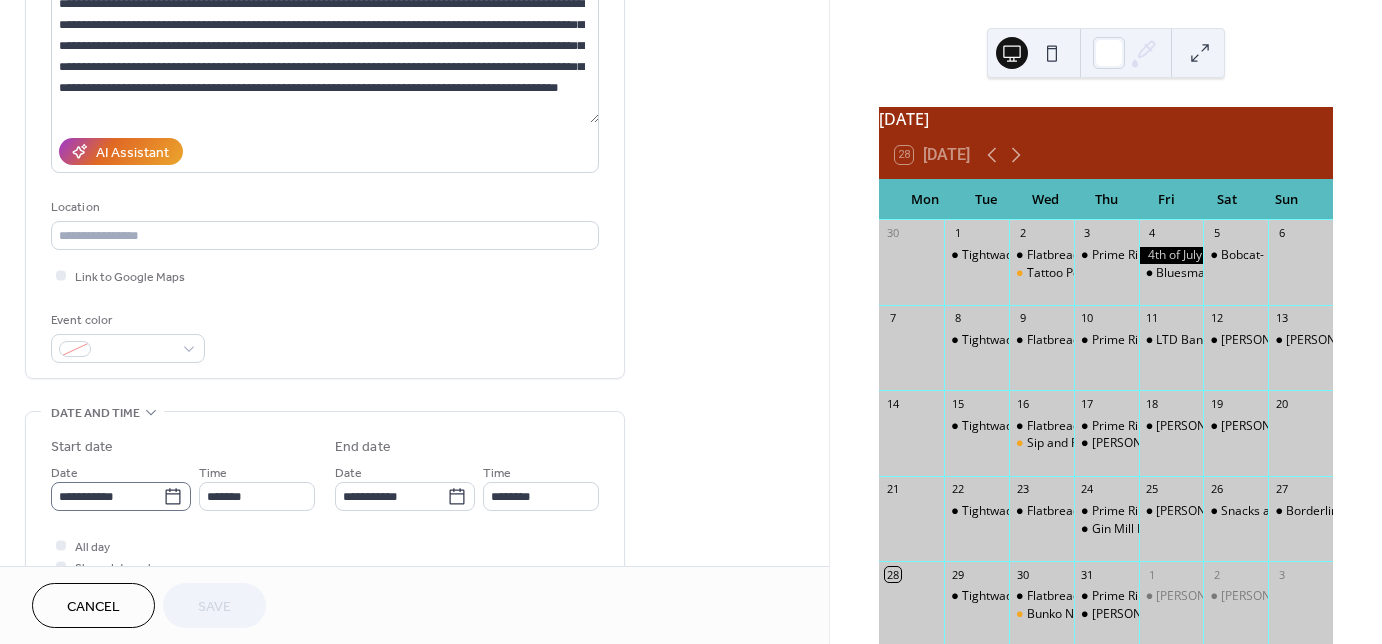 click 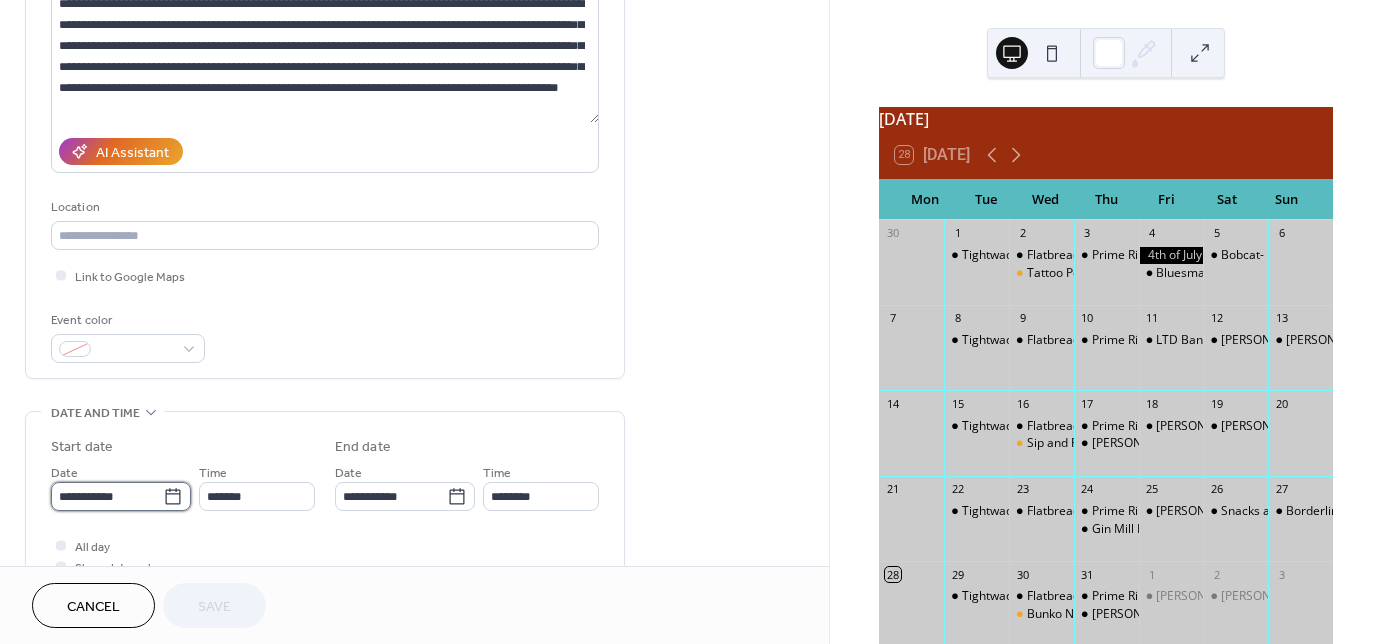 click on "**********" at bounding box center (107, 496) 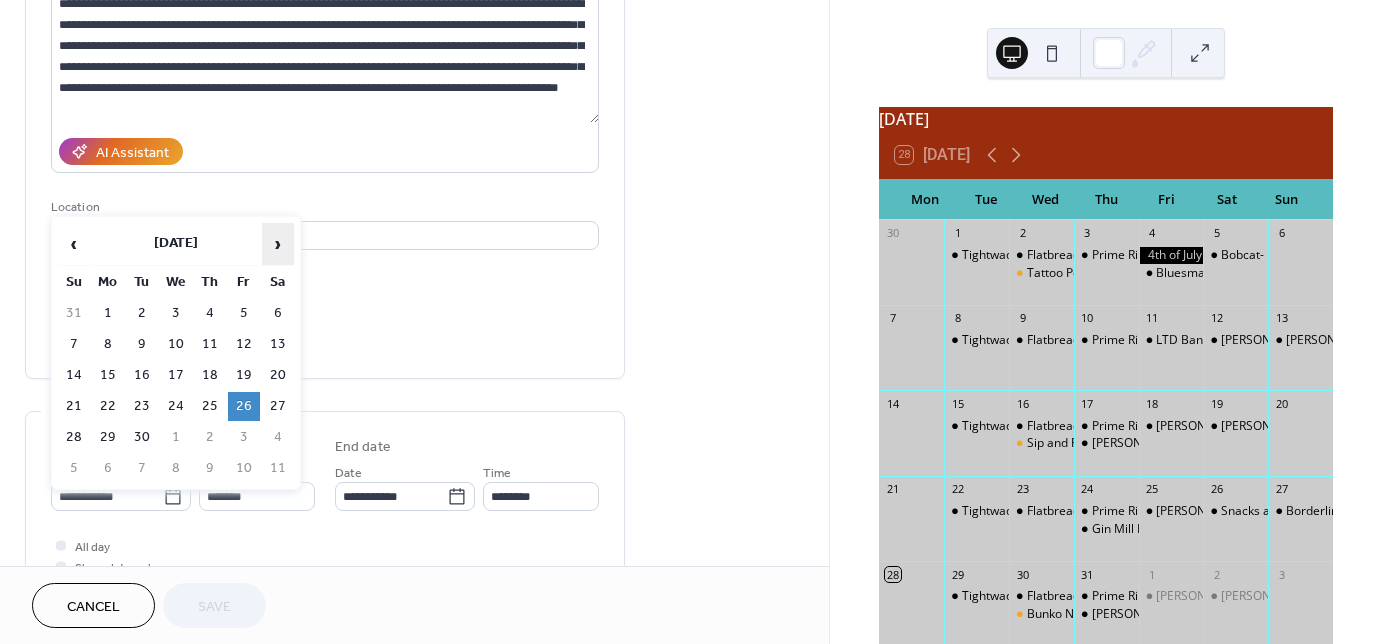 click on "›" at bounding box center [278, 244] 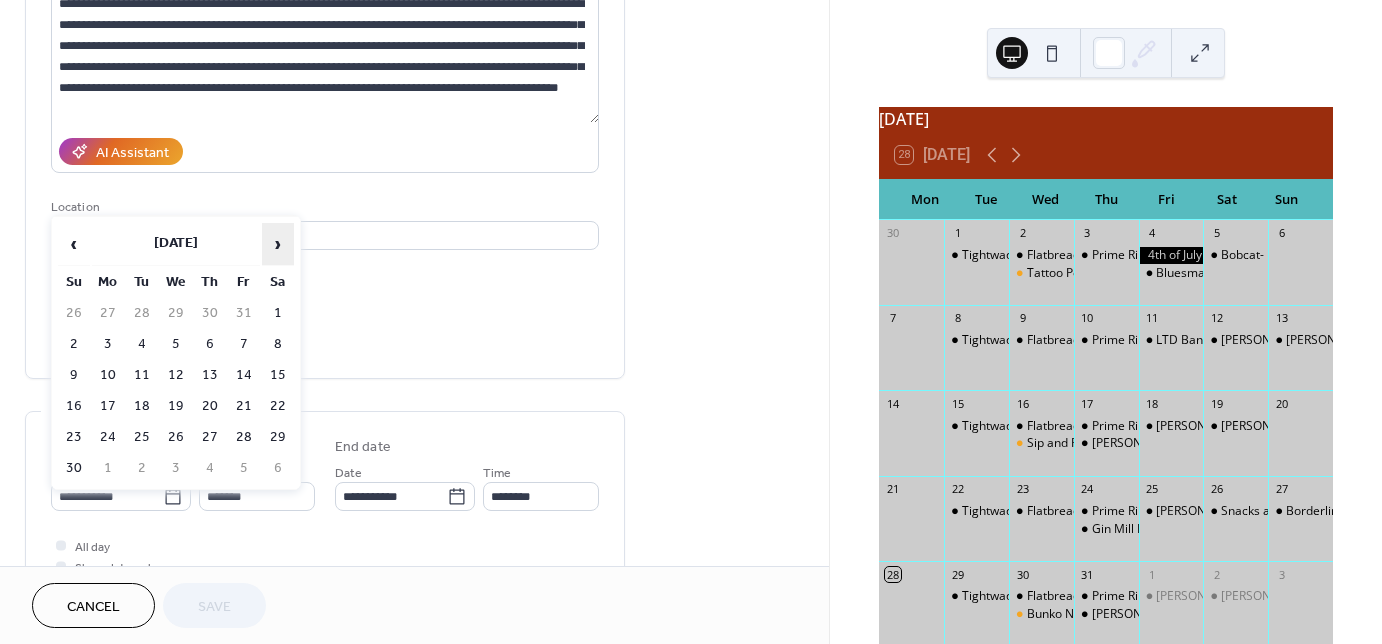 click on "›" at bounding box center (278, 244) 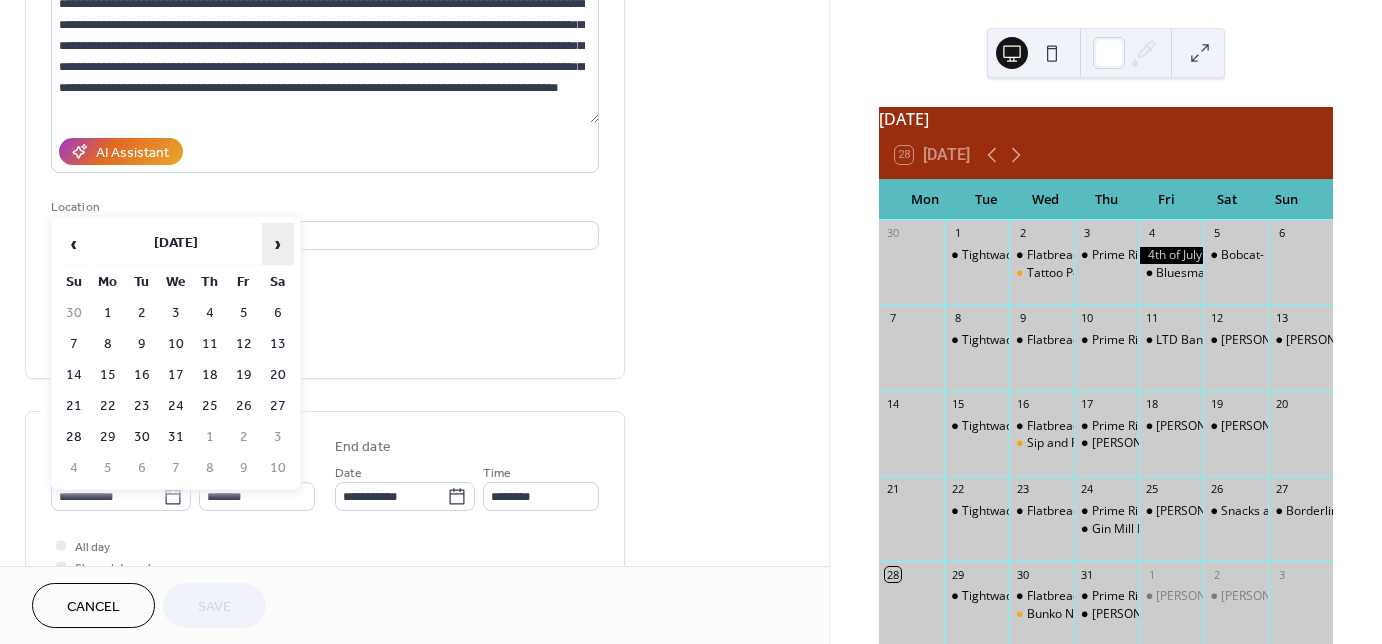 click on "›" at bounding box center [278, 244] 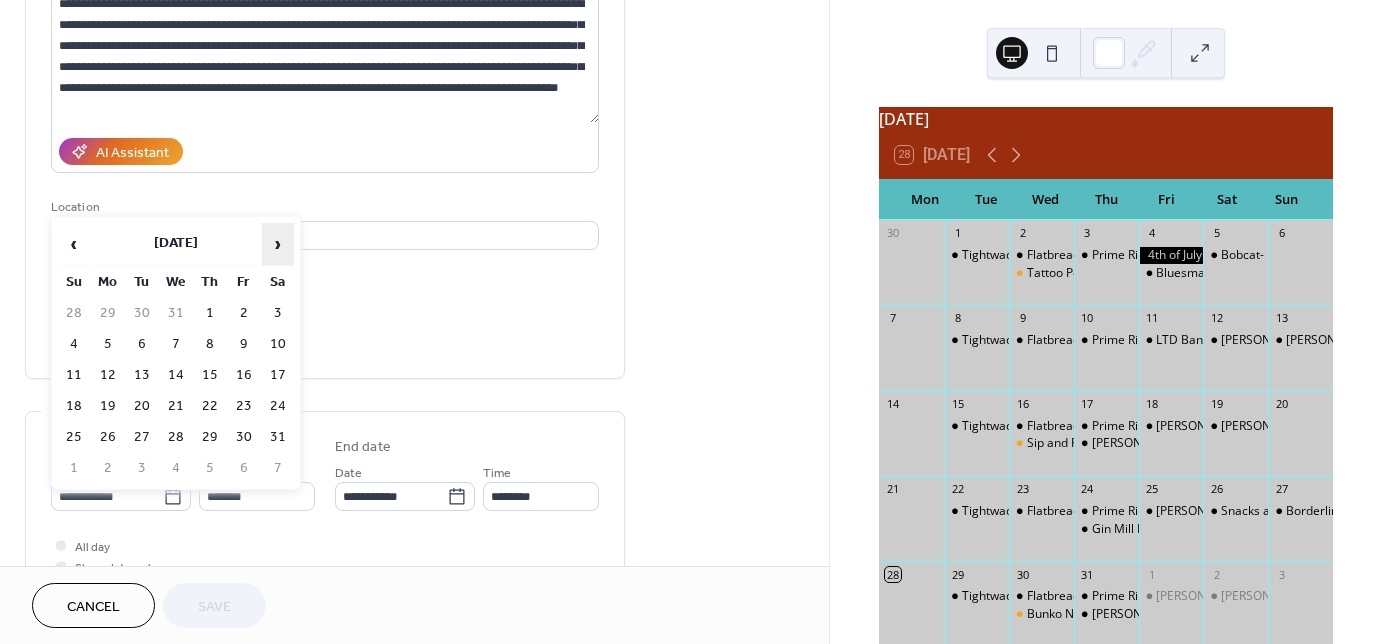 click on "›" at bounding box center [278, 244] 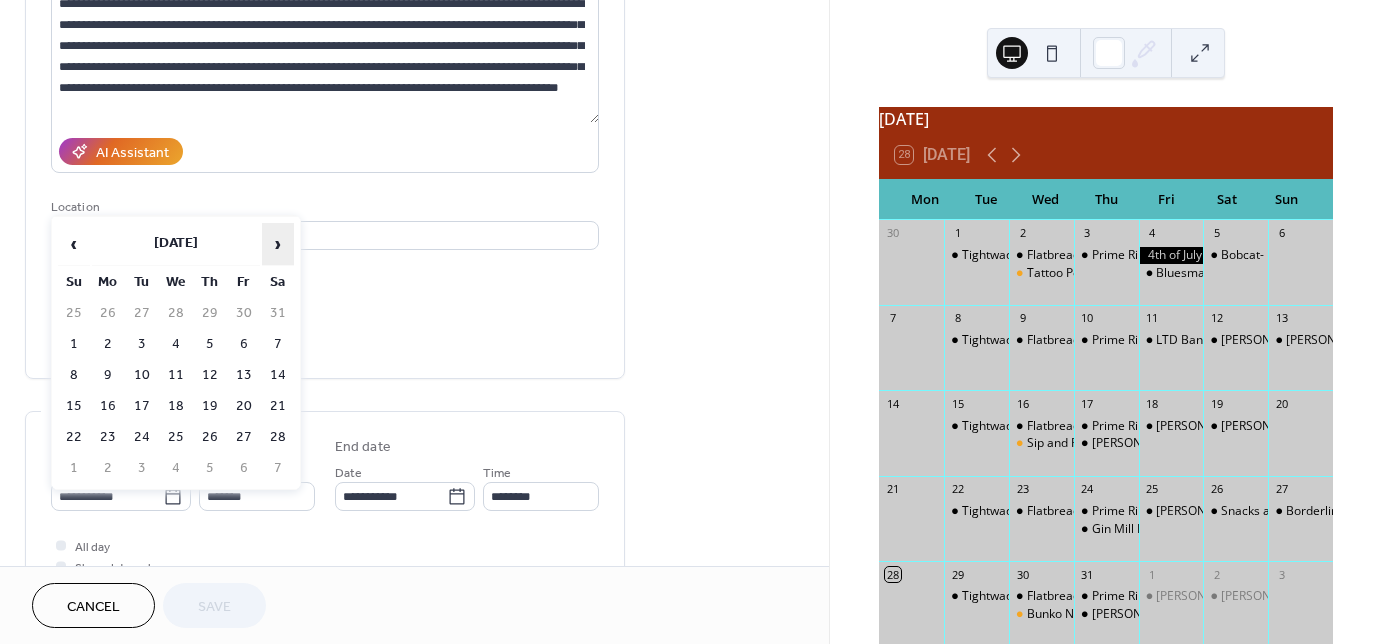 click on "›" at bounding box center [278, 244] 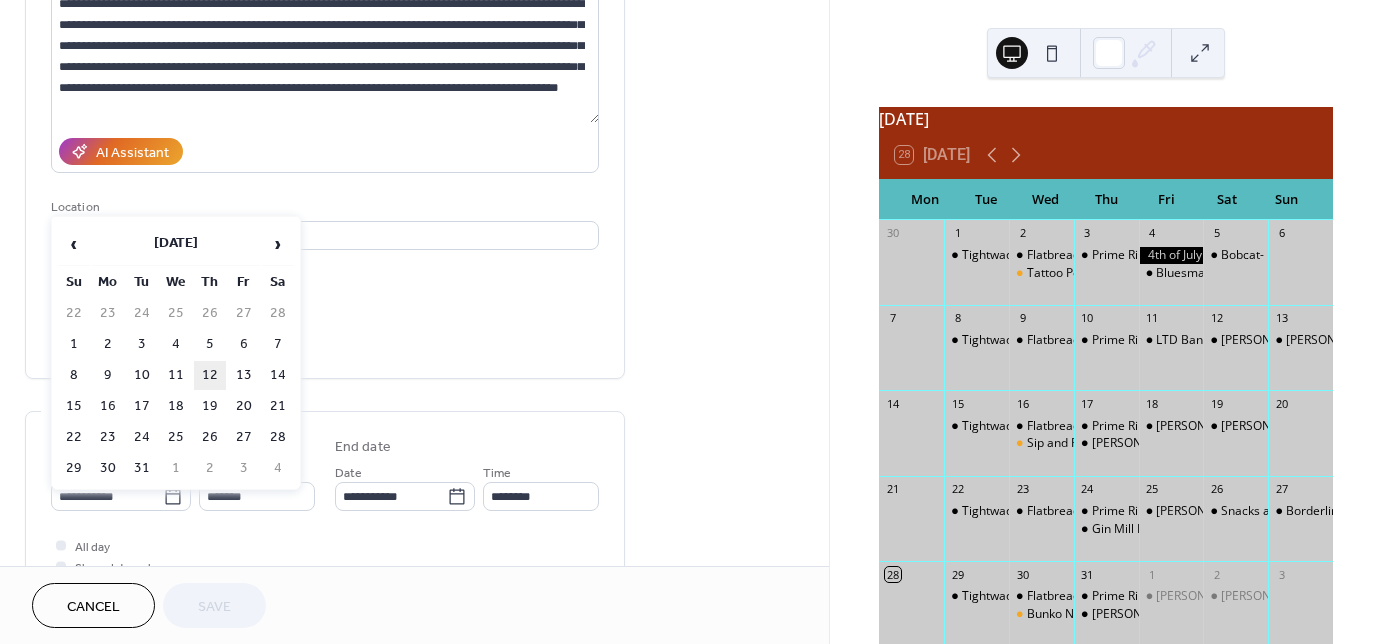 click on "12" at bounding box center (210, 375) 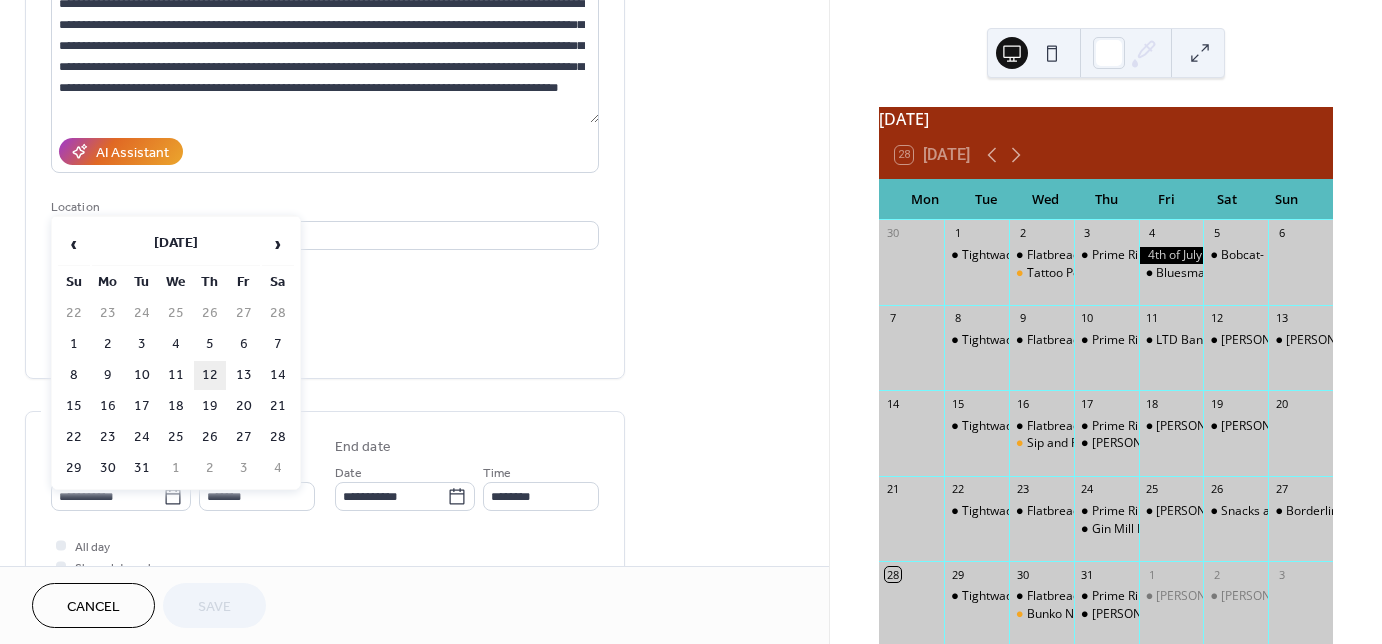 type on "**********" 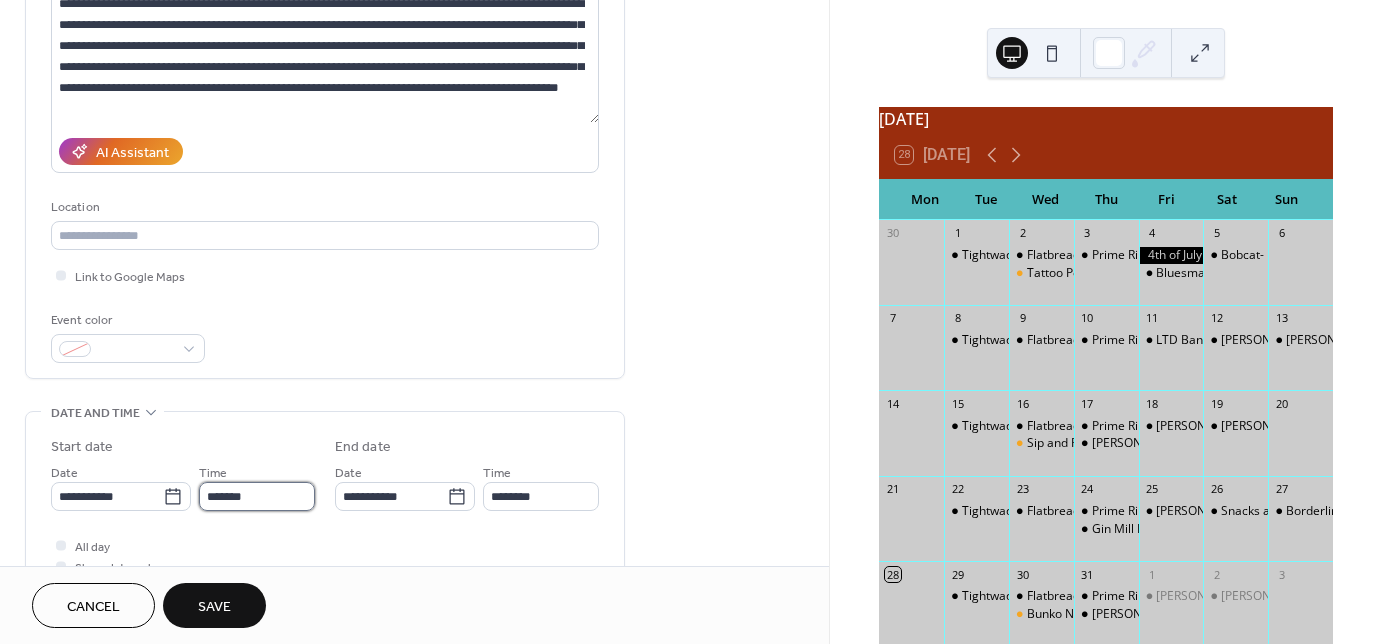 click on "*******" at bounding box center (257, 496) 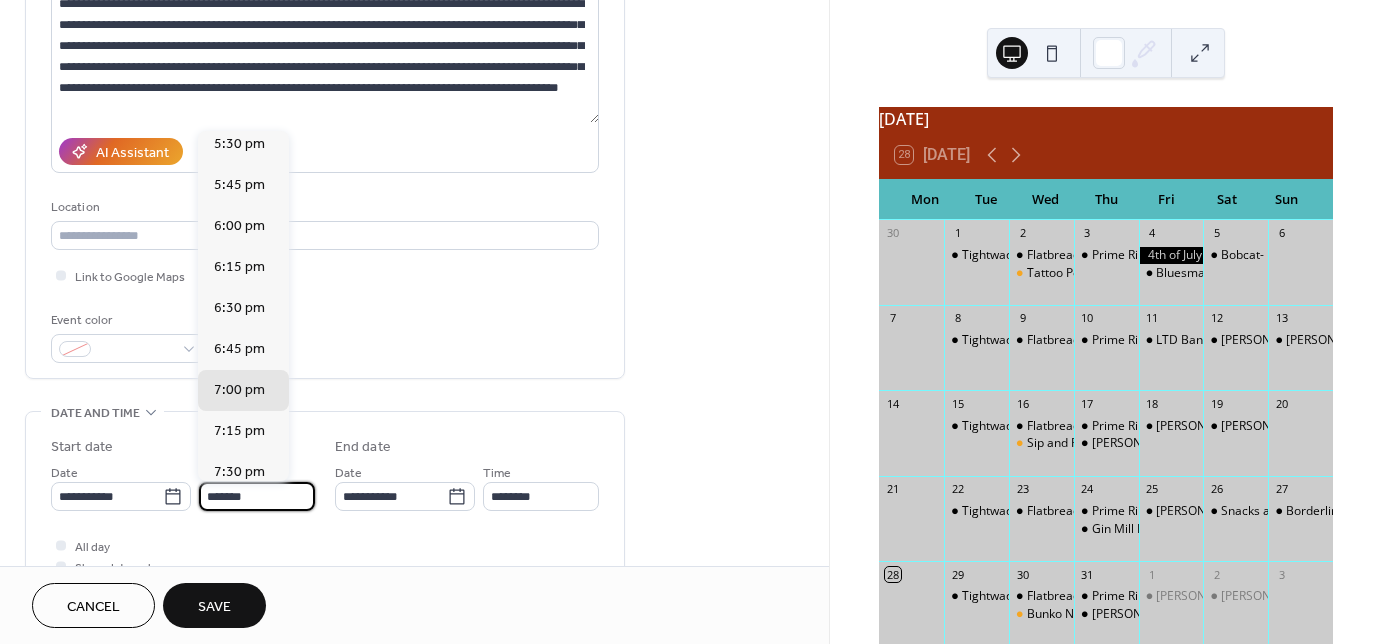 scroll, scrollTop: 2876, scrollLeft: 0, axis: vertical 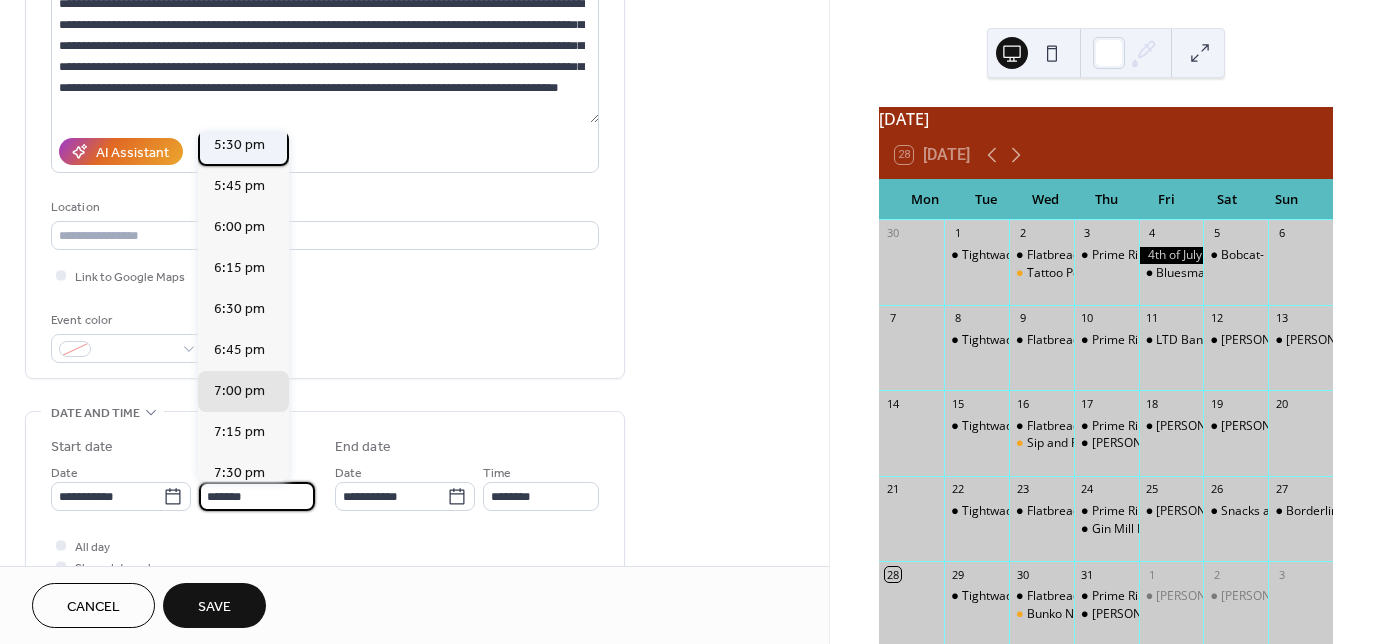 click on "5:30 pm" at bounding box center [239, 145] 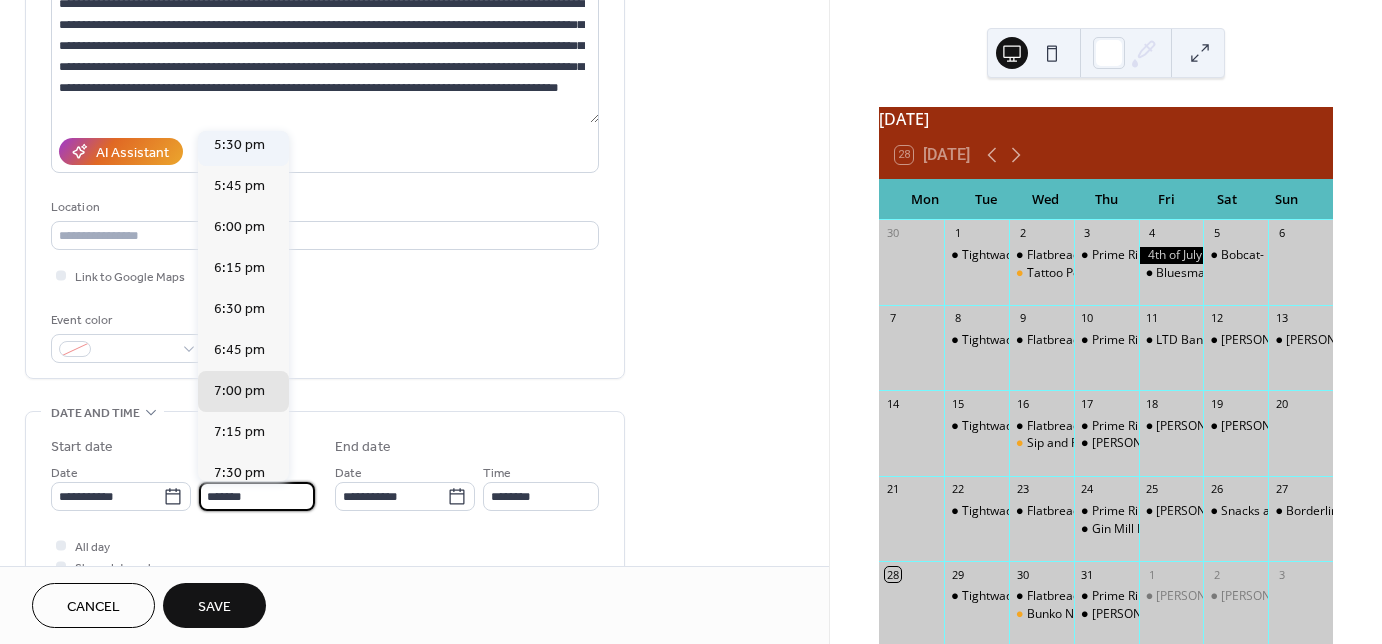 type on "*******" 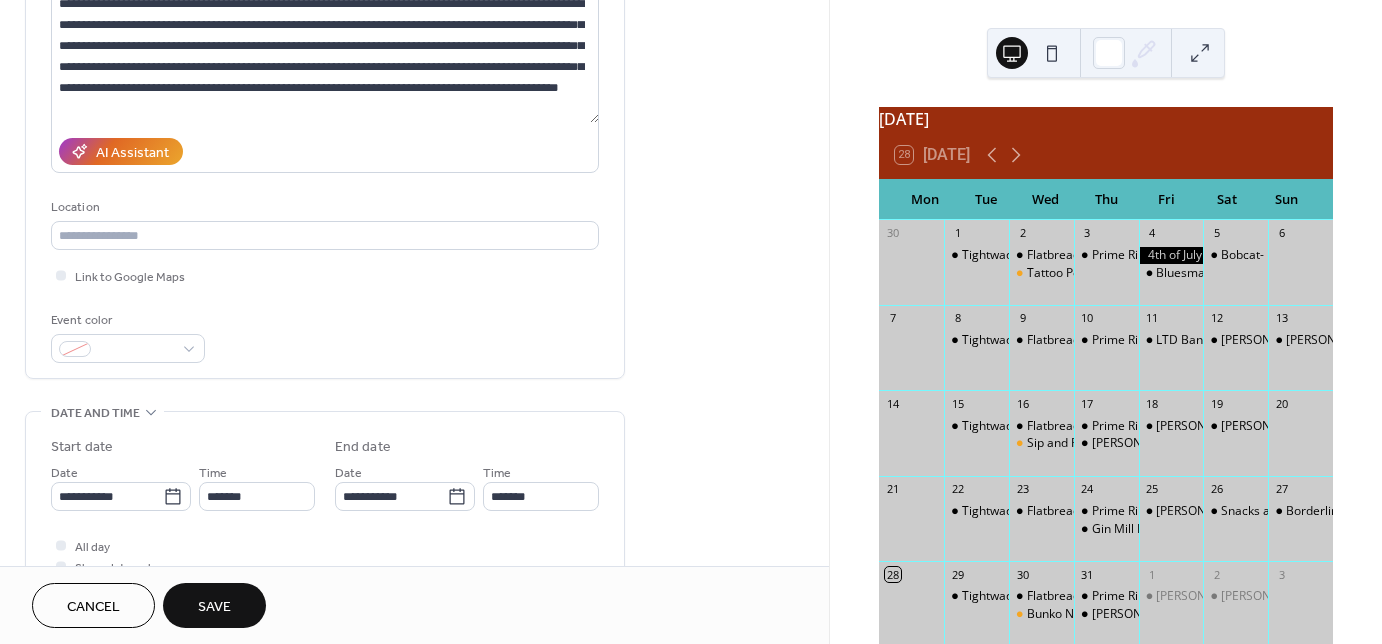click on "Save" at bounding box center (214, 607) 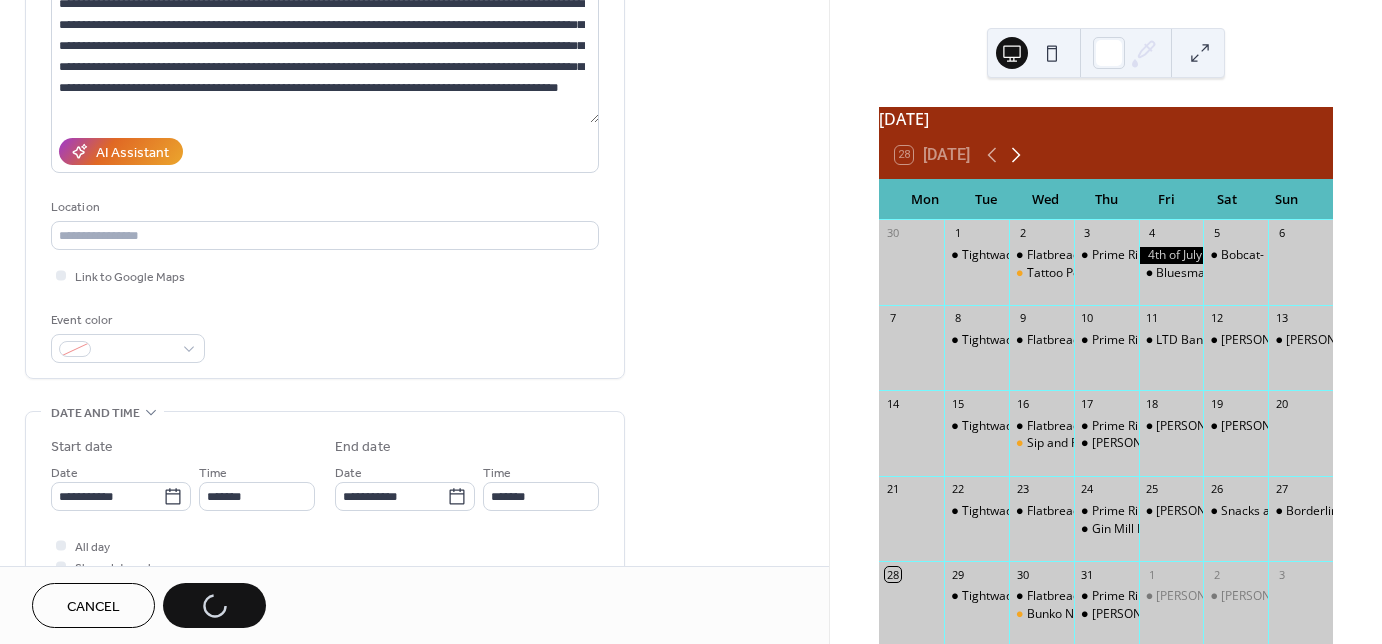 click 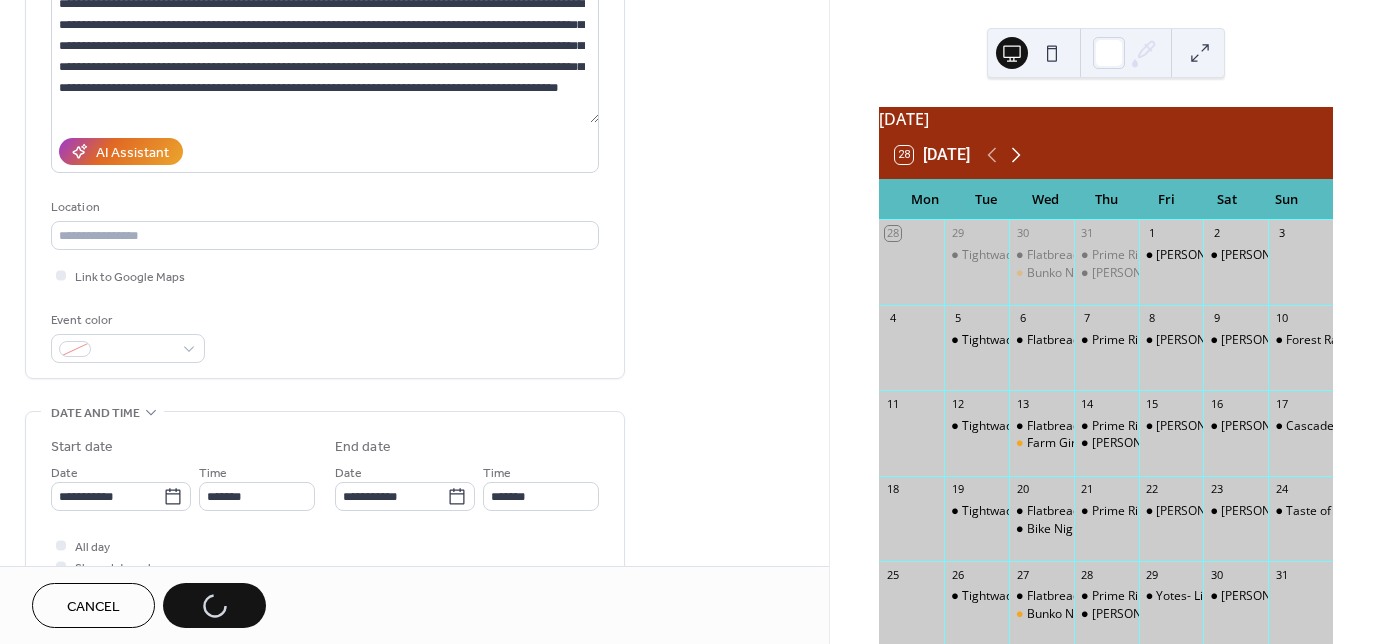 click 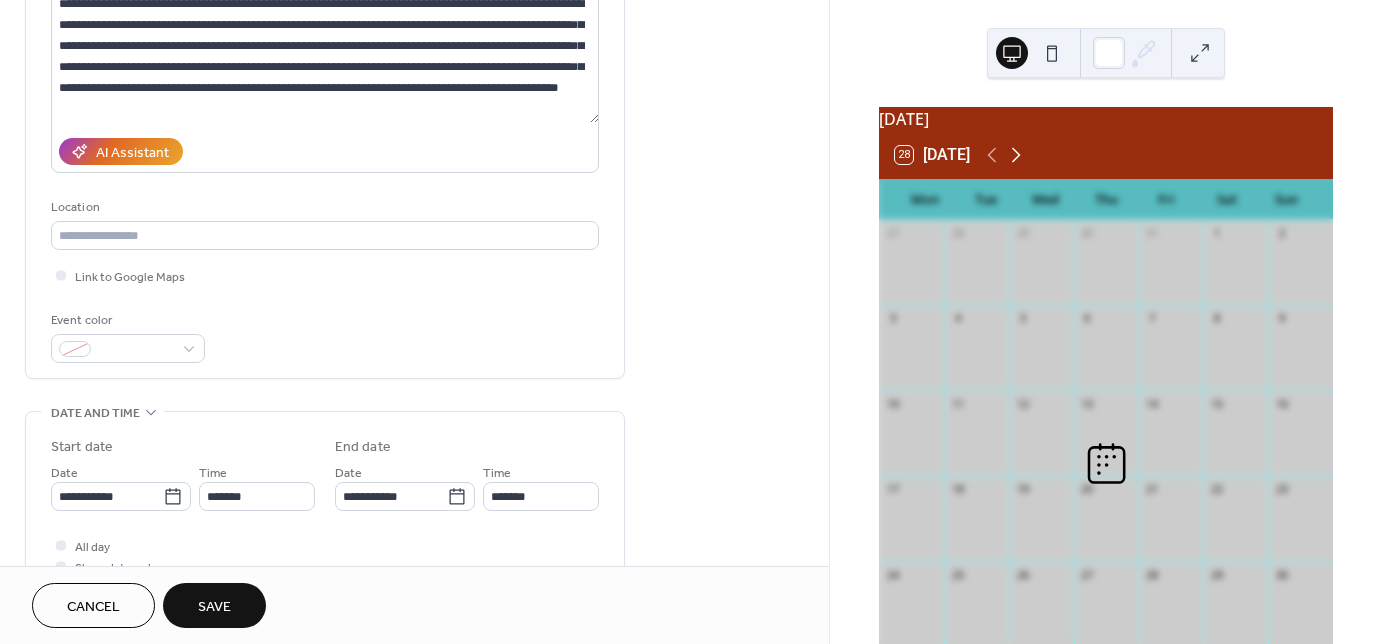 click 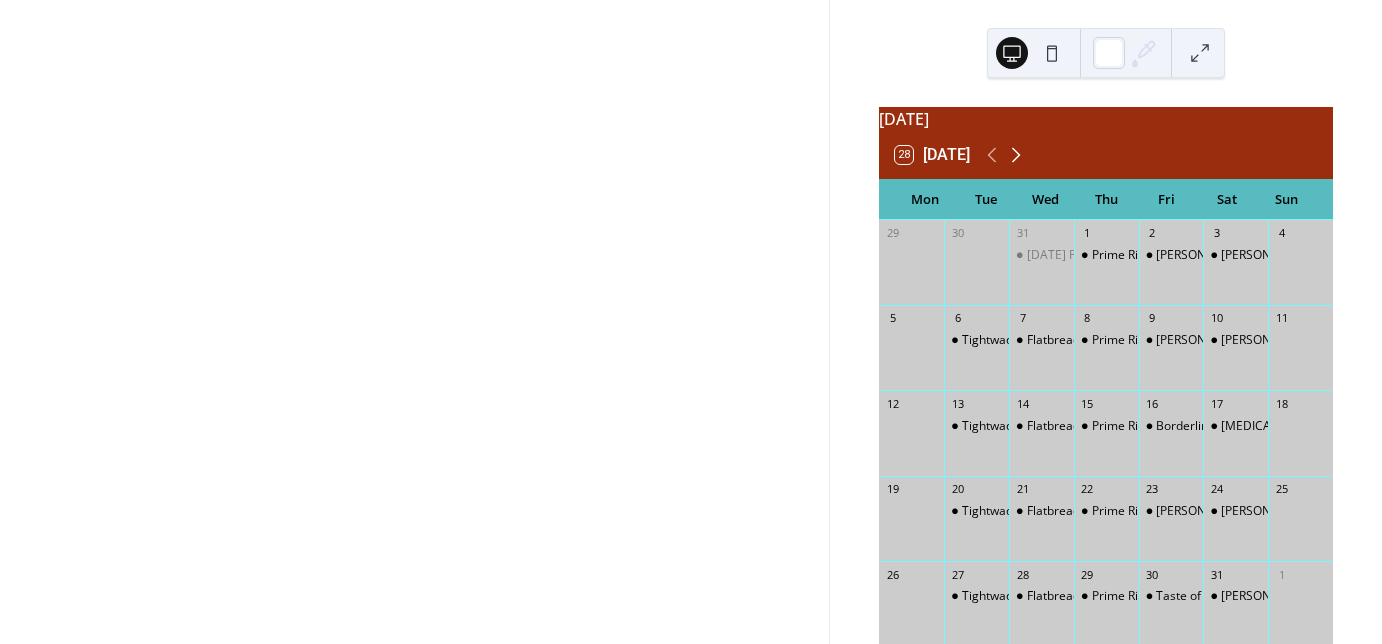 click 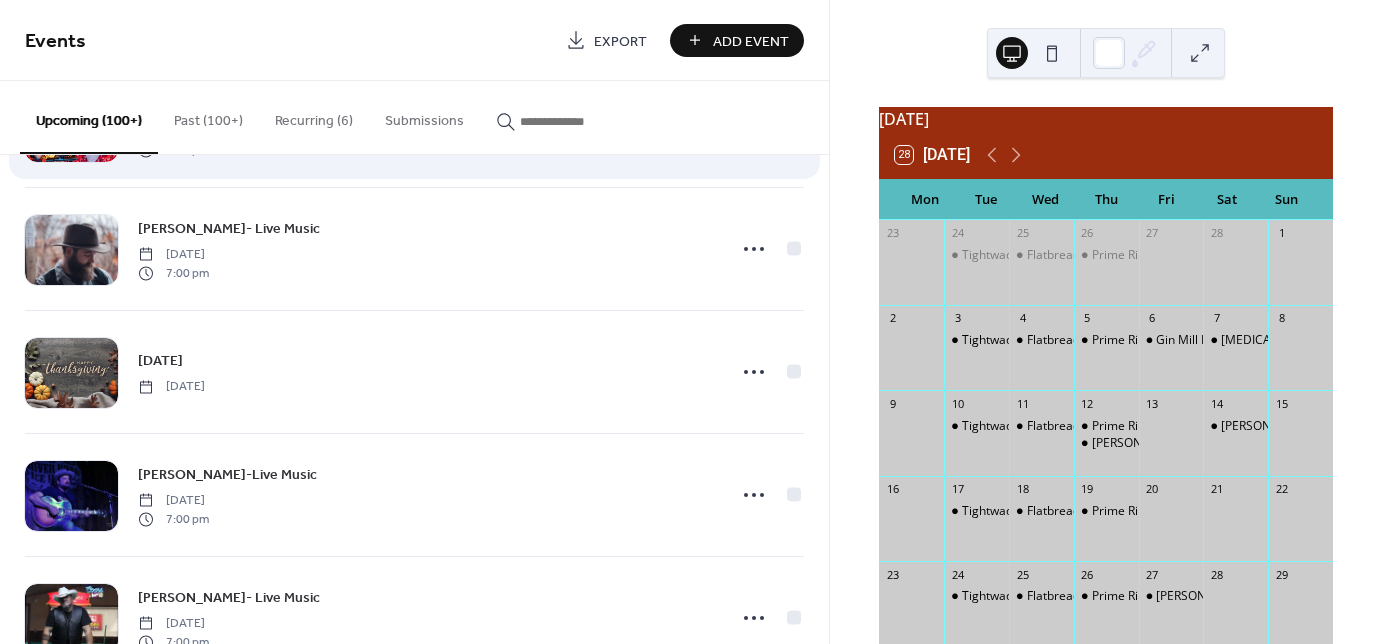 scroll, scrollTop: 6189, scrollLeft: 0, axis: vertical 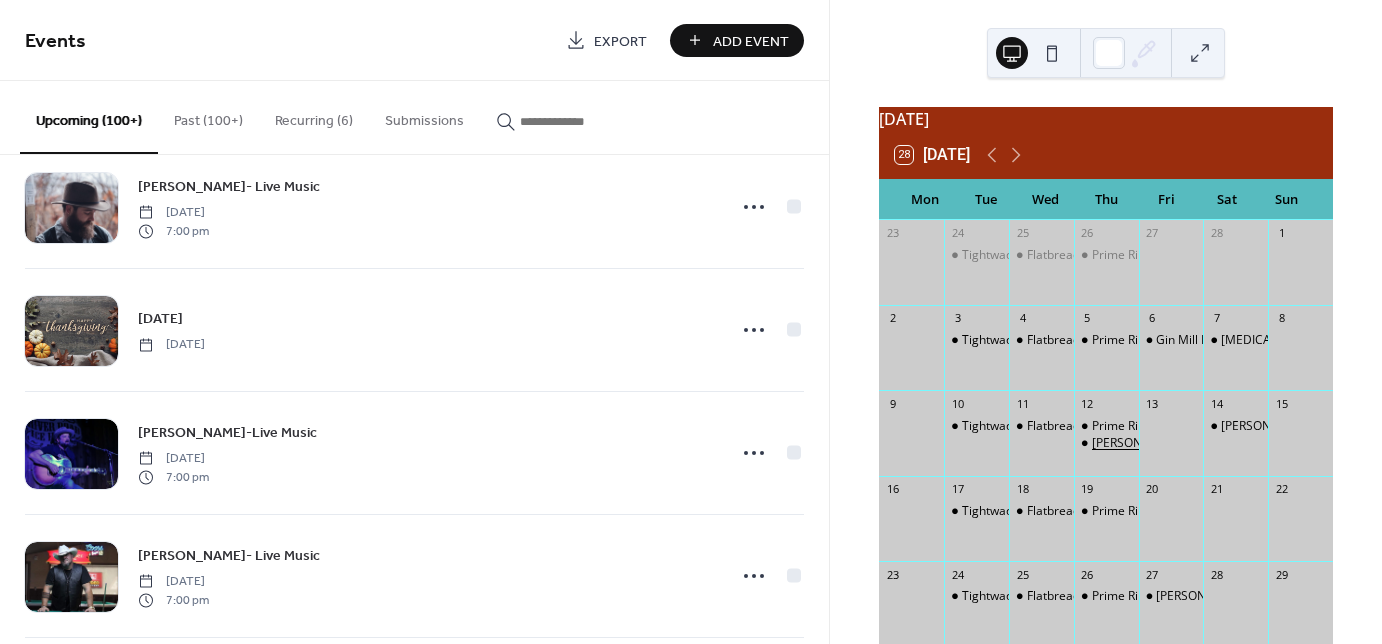 click on "[PERSON_NAME]- Live Music" at bounding box center [1171, 443] 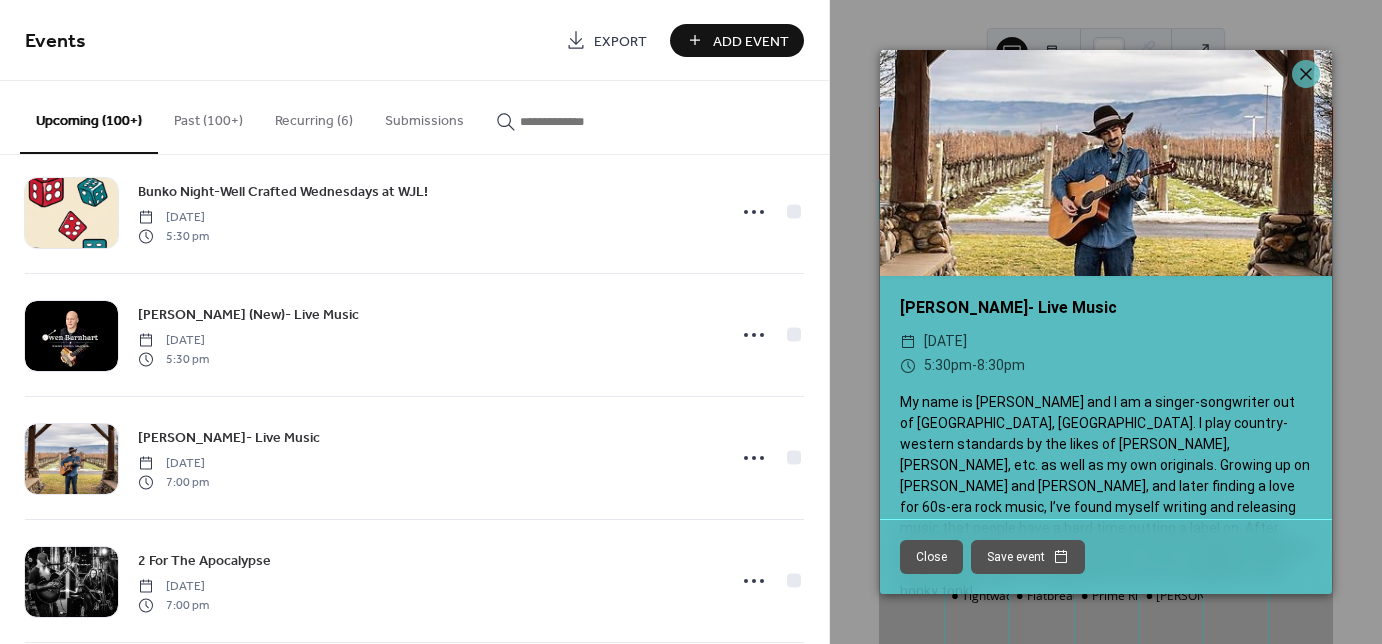 scroll, scrollTop: 3709, scrollLeft: 0, axis: vertical 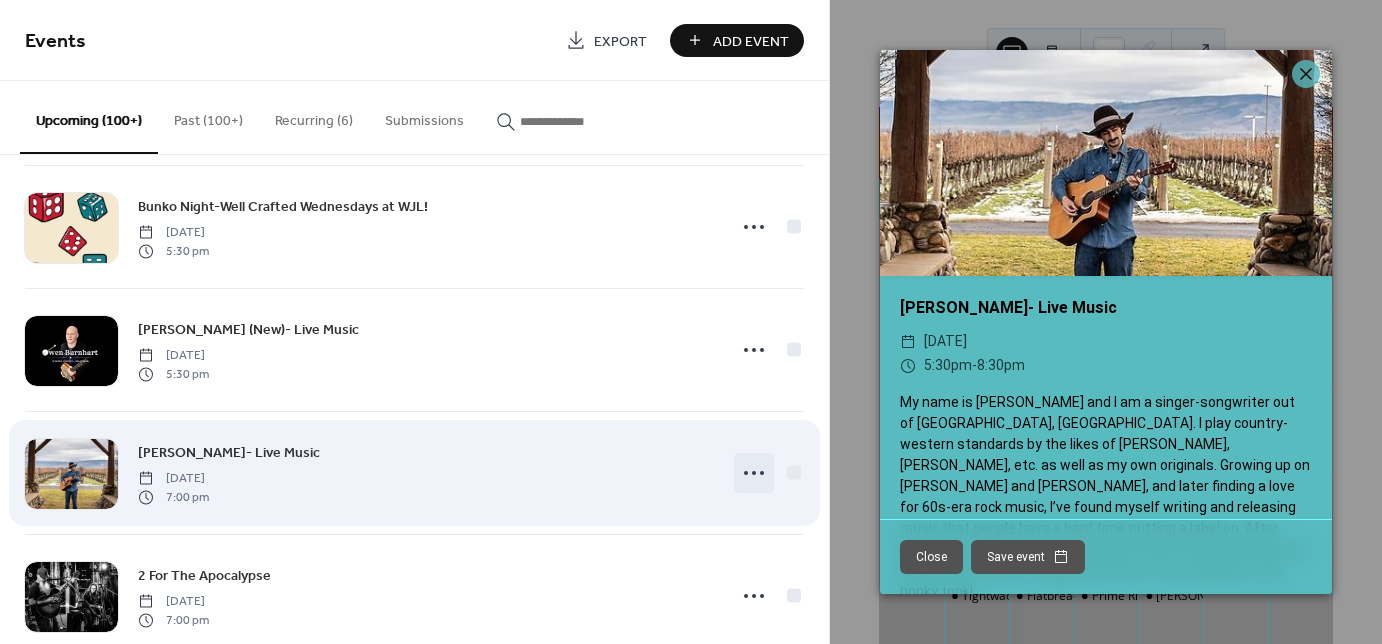 click 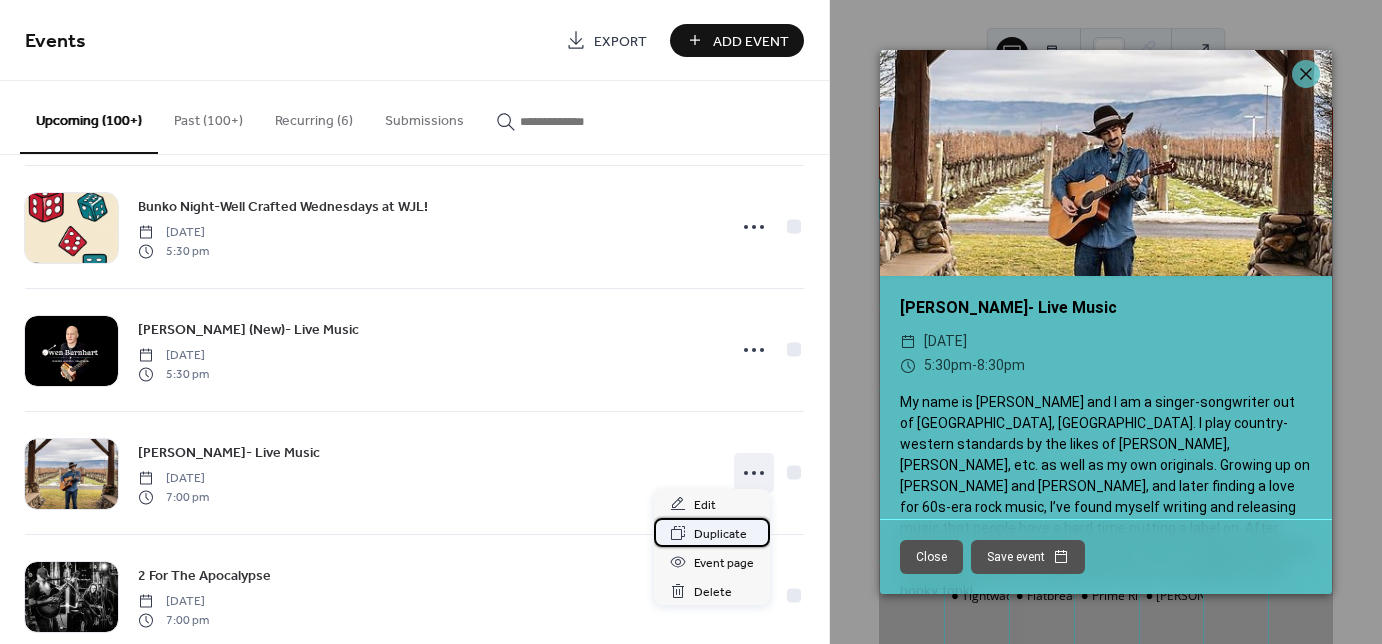 click on "Duplicate" at bounding box center [720, 534] 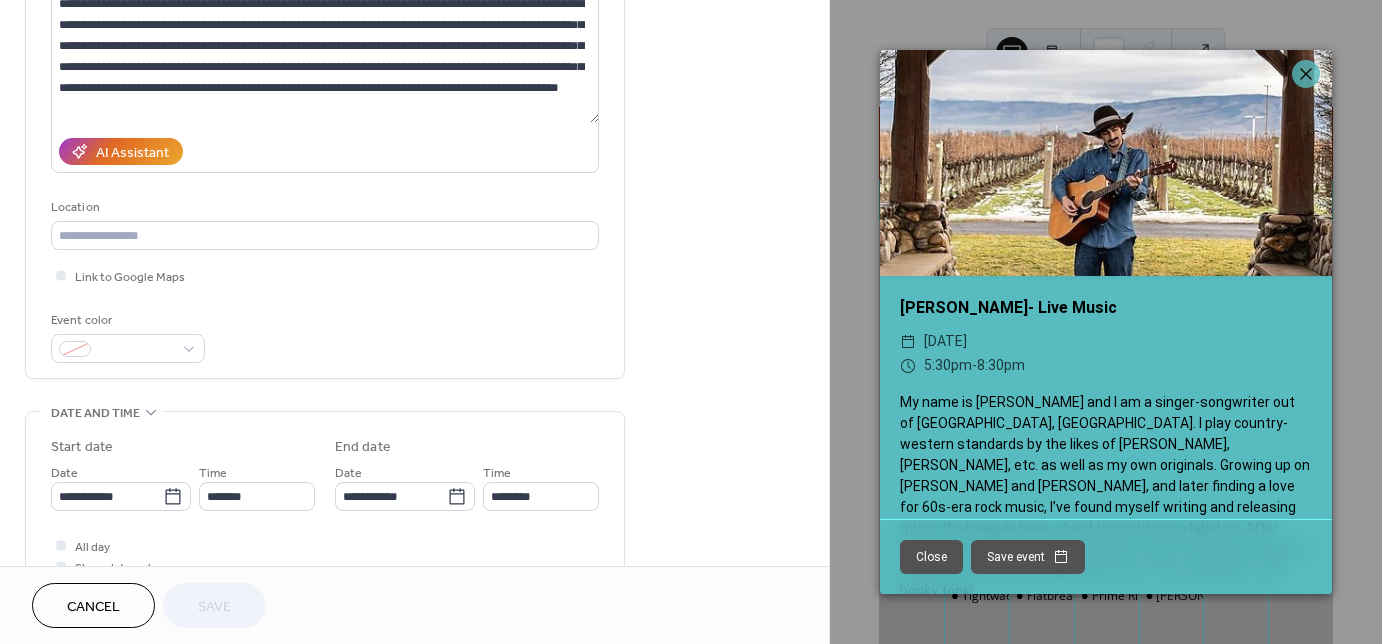 scroll, scrollTop: 320, scrollLeft: 0, axis: vertical 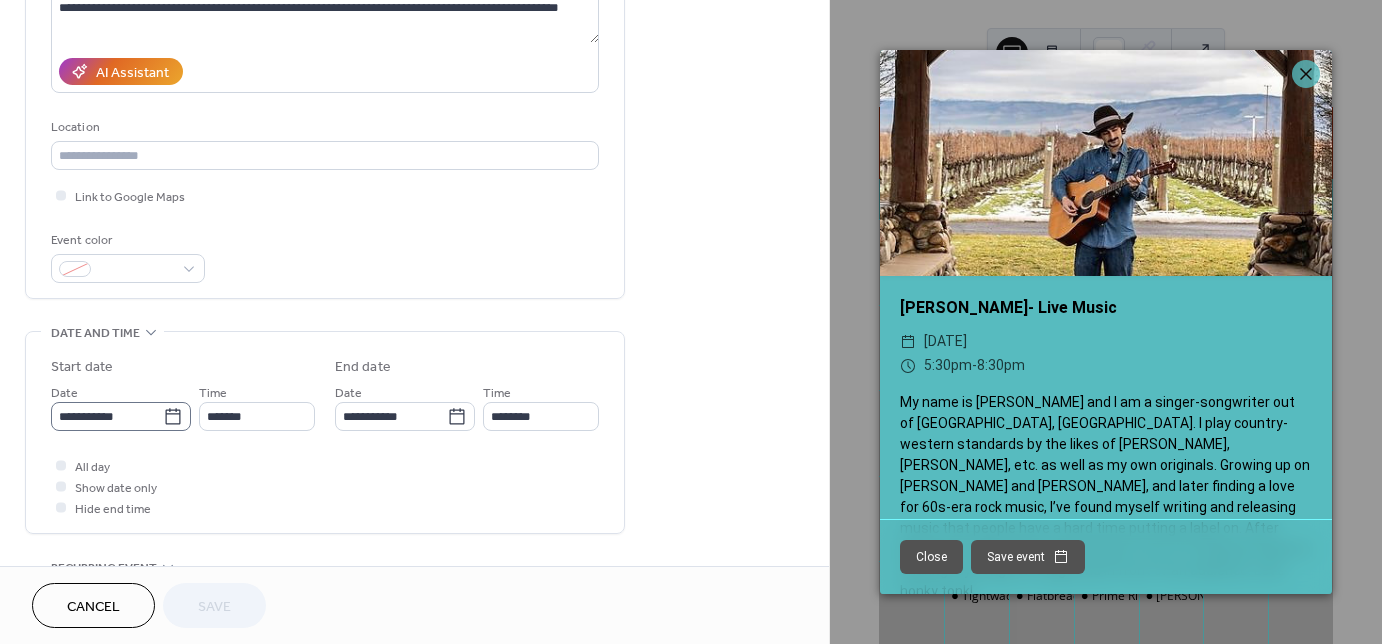 click 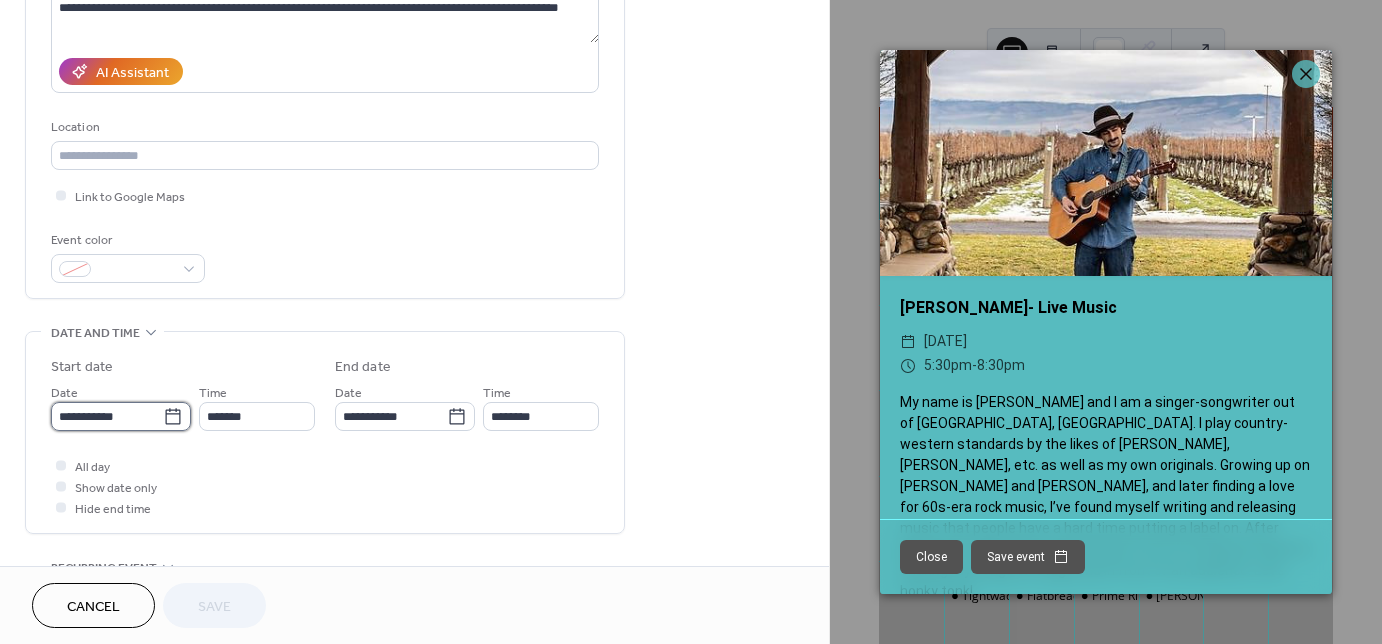 click on "**********" at bounding box center [107, 416] 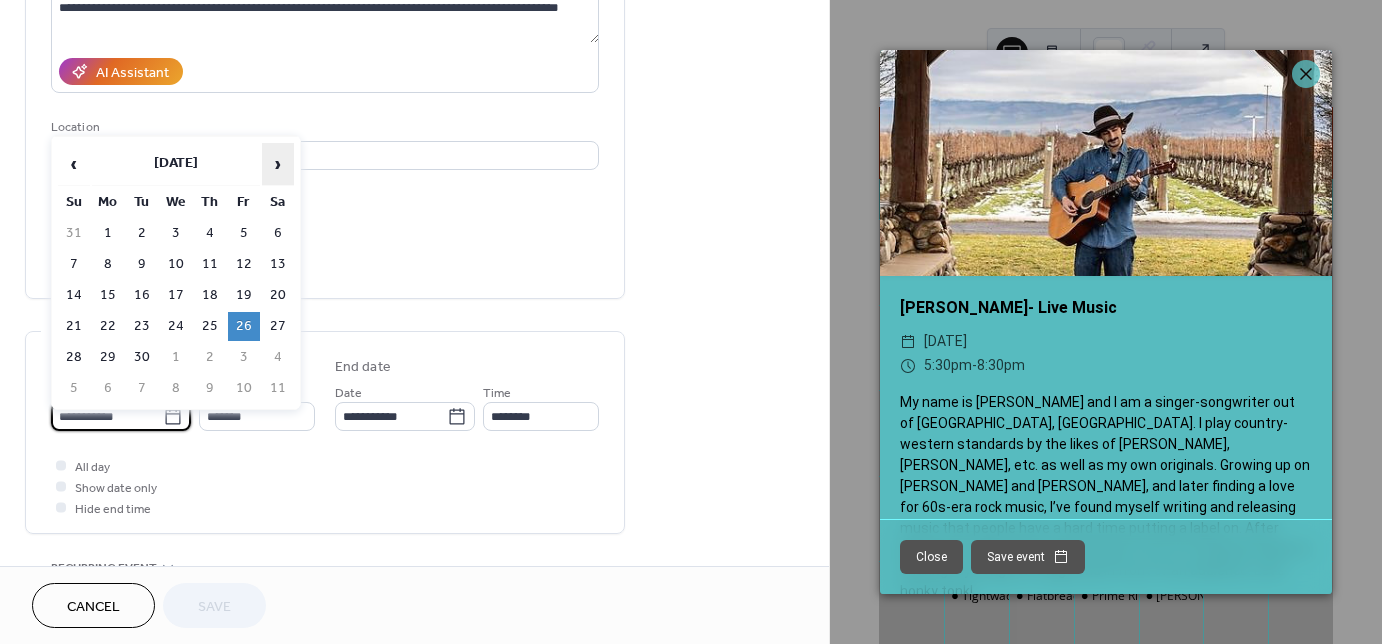 click on "›" at bounding box center (278, 164) 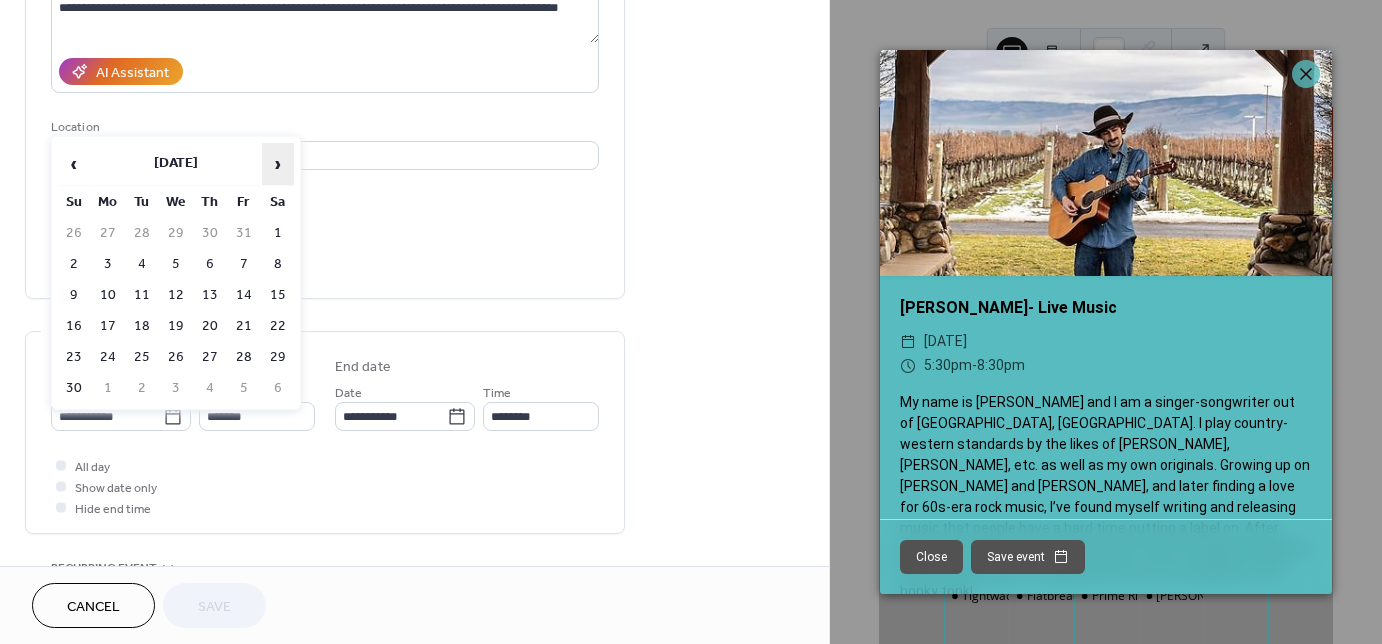 click on "›" at bounding box center (278, 164) 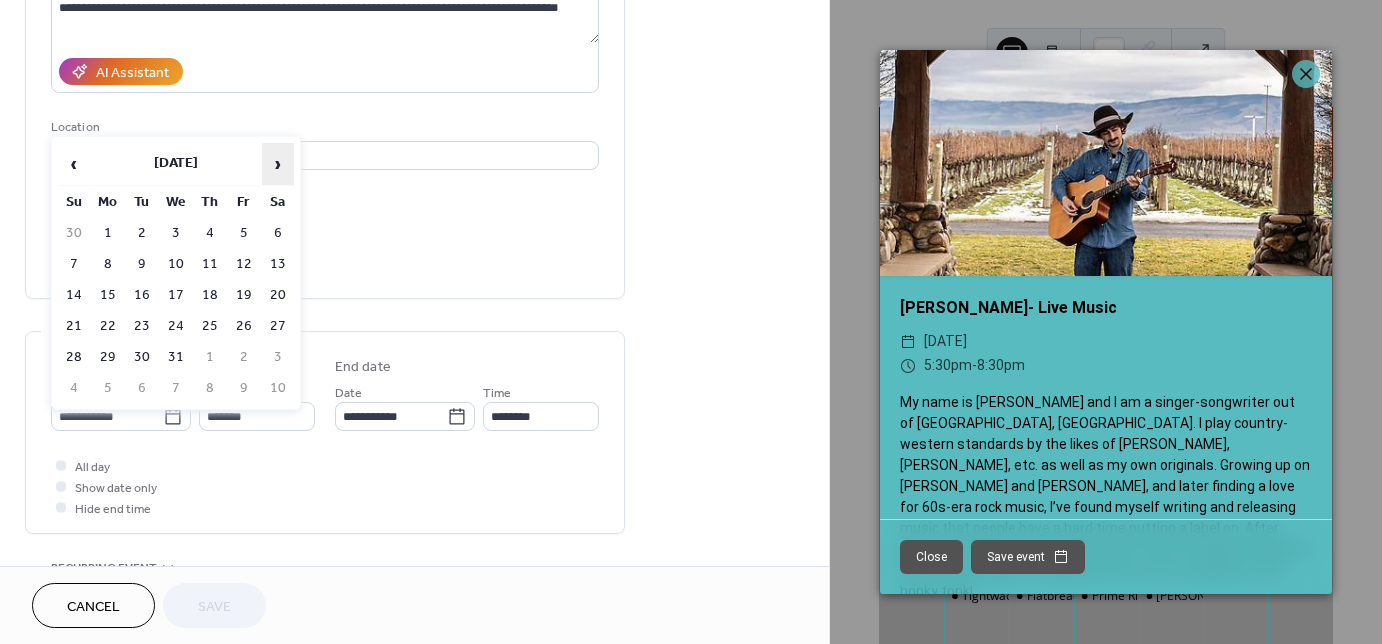 click on "›" at bounding box center (278, 164) 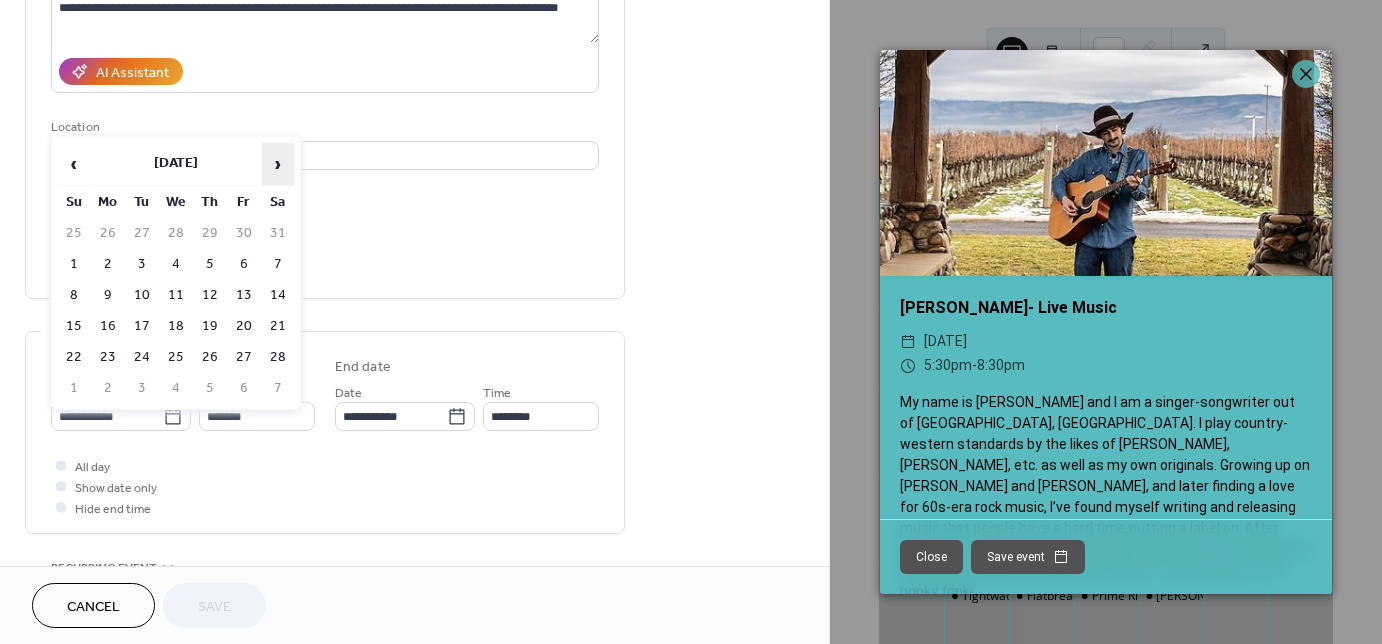 click on "›" at bounding box center [278, 164] 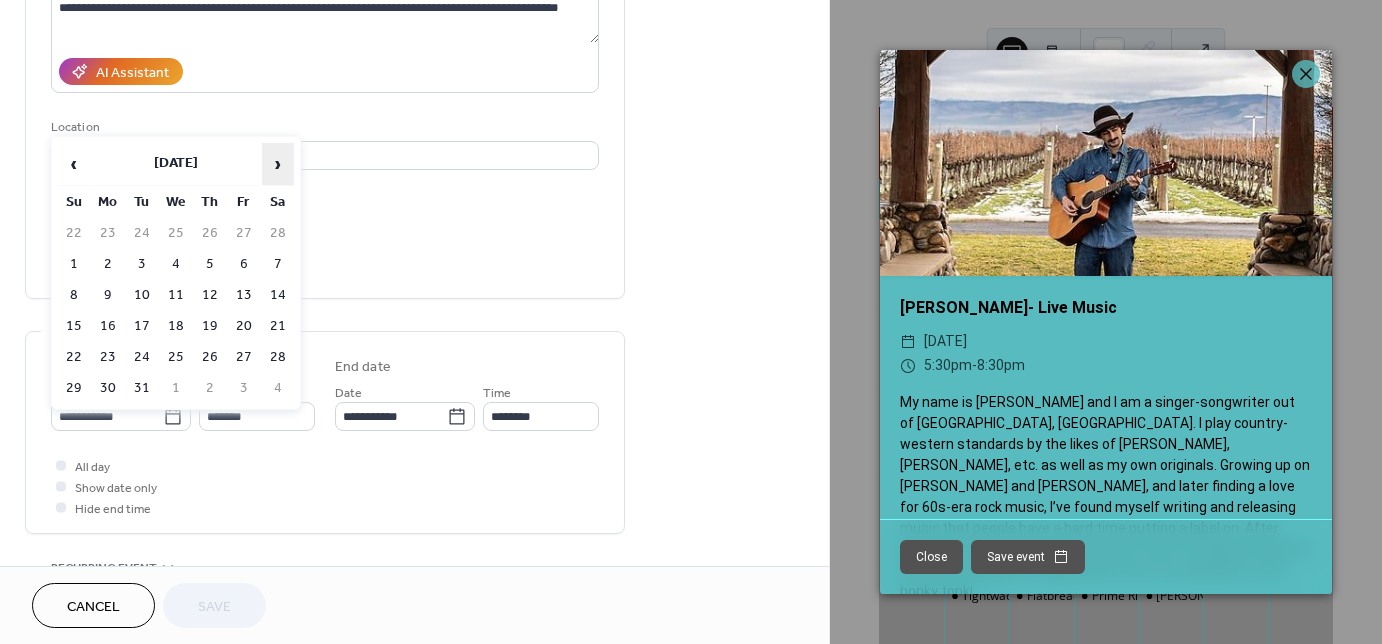 click on "›" at bounding box center [278, 164] 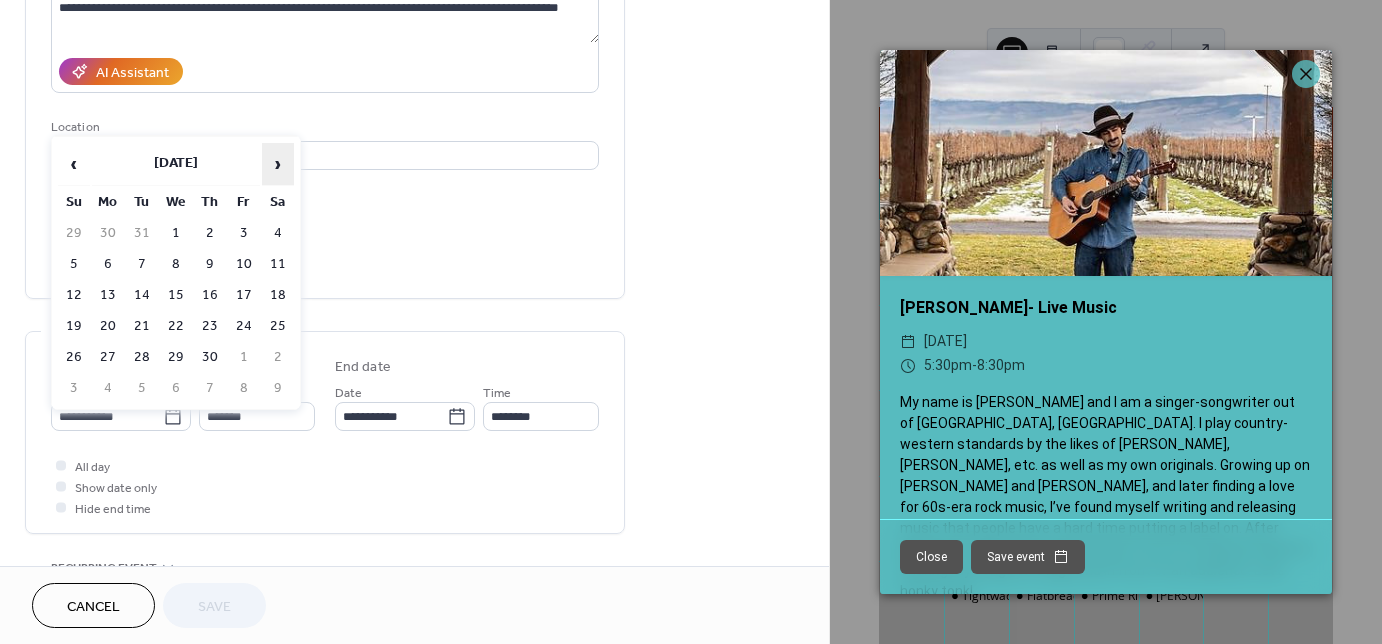 click on "›" at bounding box center [278, 164] 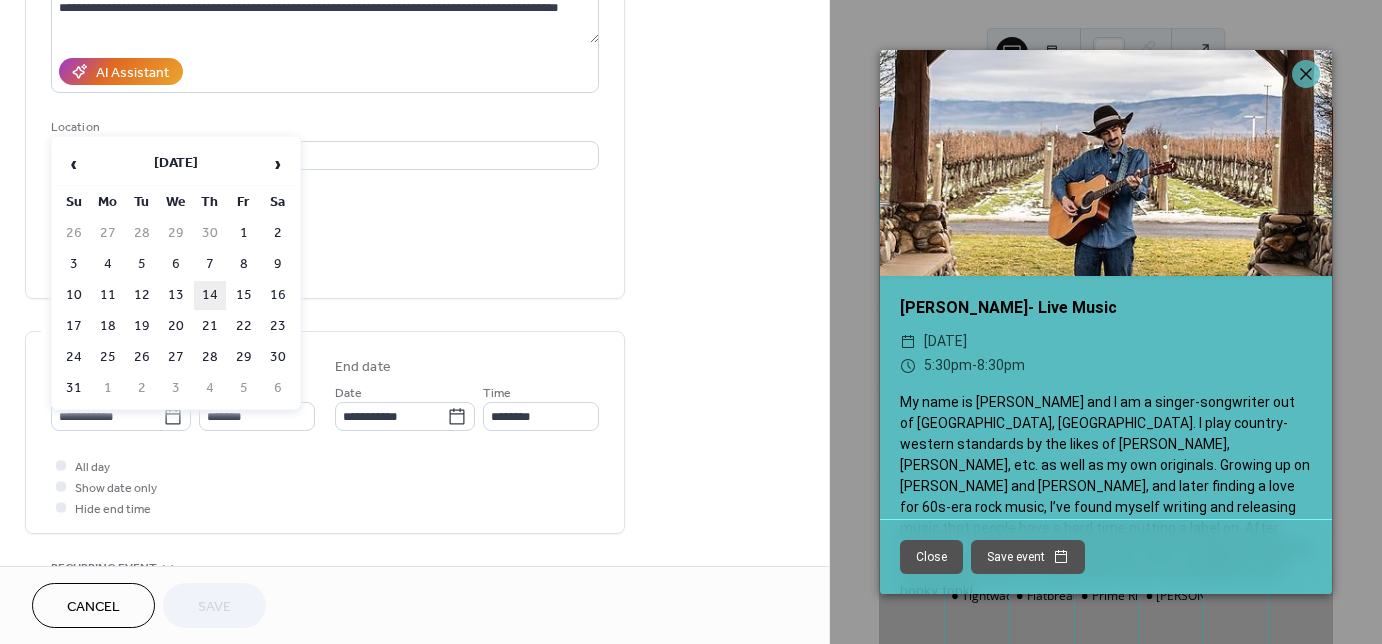 click on "14" at bounding box center [210, 295] 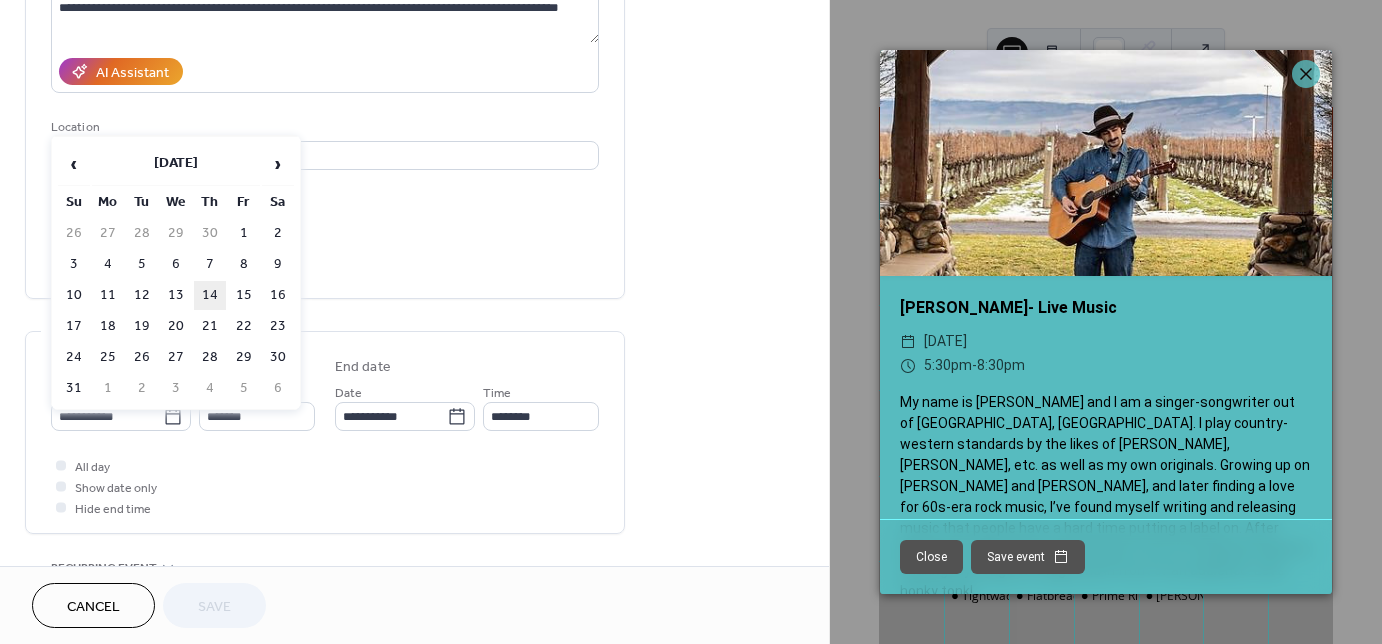 type on "**********" 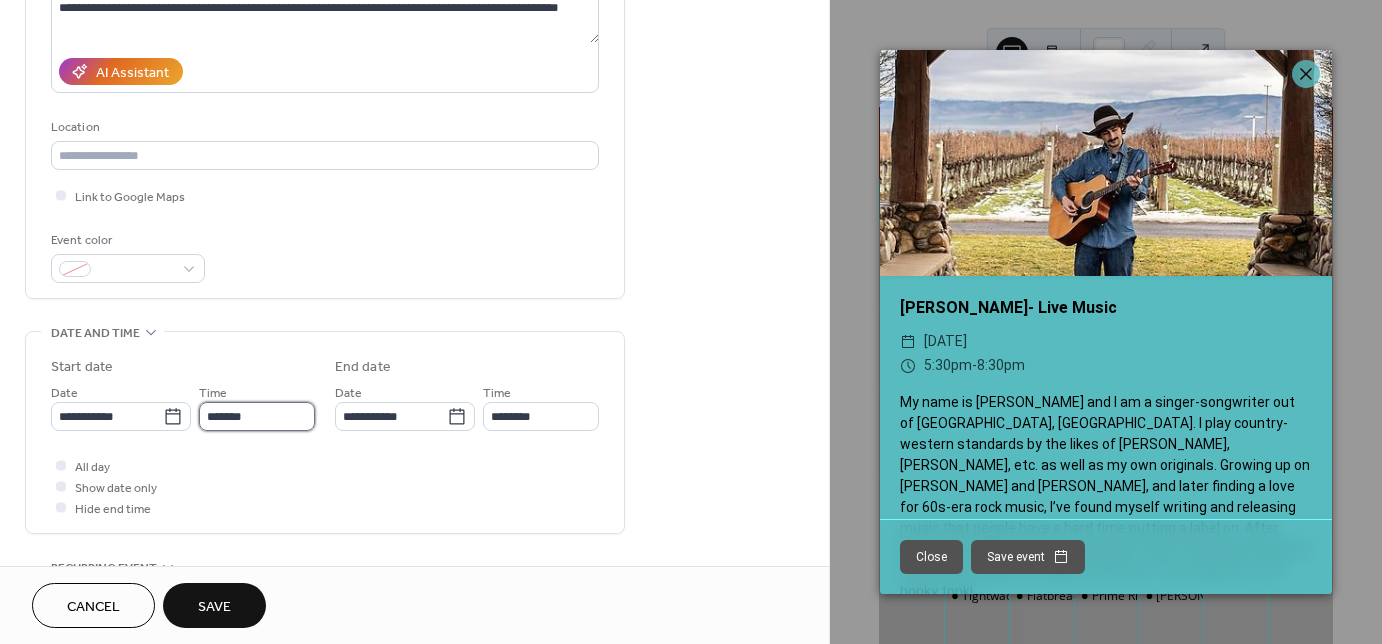 click on "*******" at bounding box center (257, 416) 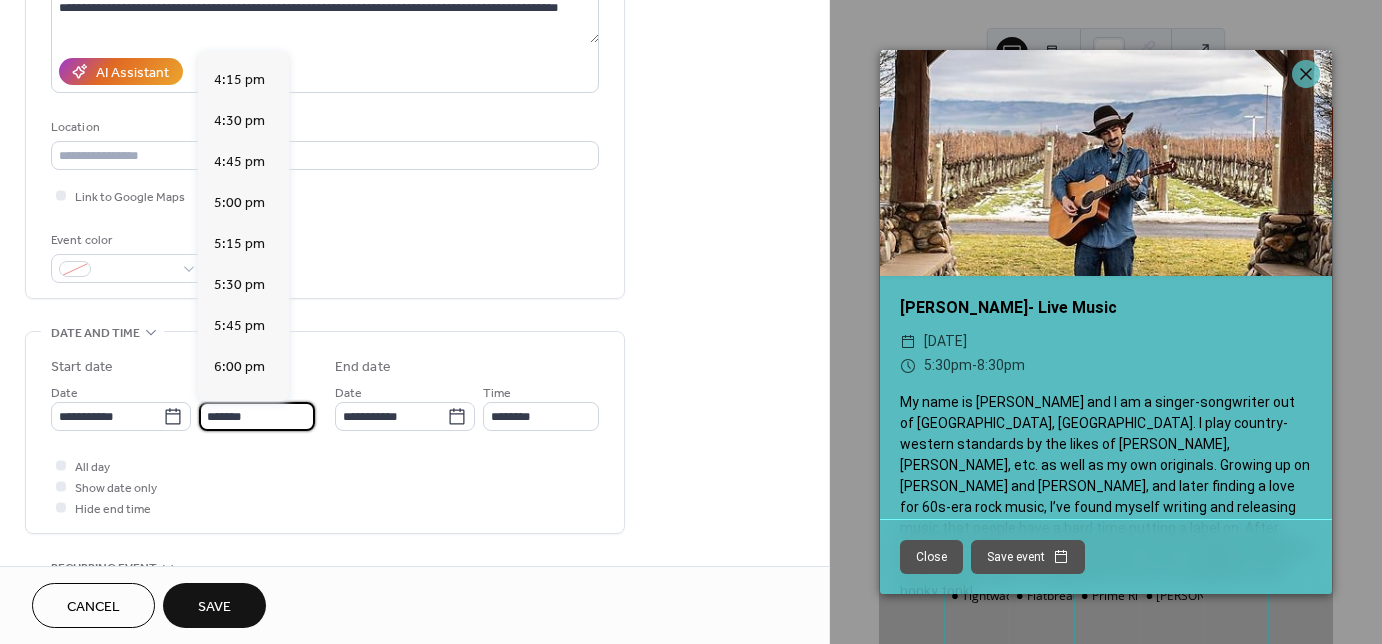scroll, scrollTop: 2636, scrollLeft: 0, axis: vertical 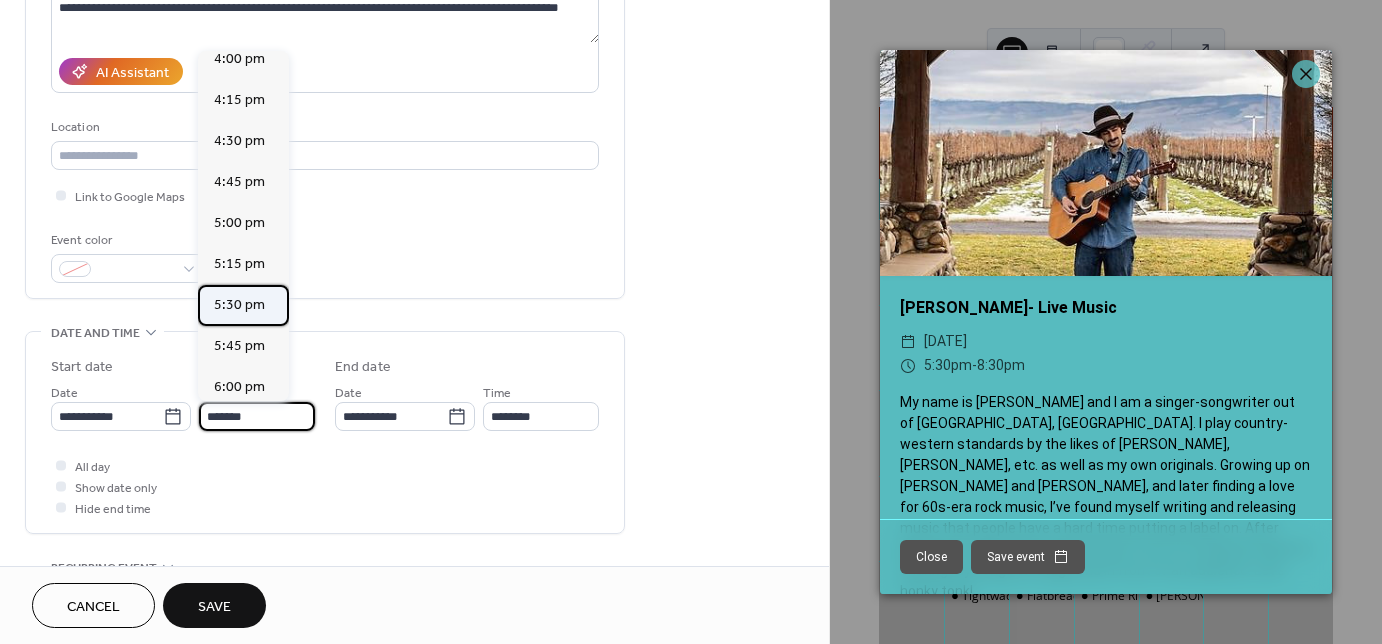 click on "5:30 pm" at bounding box center (239, 305) 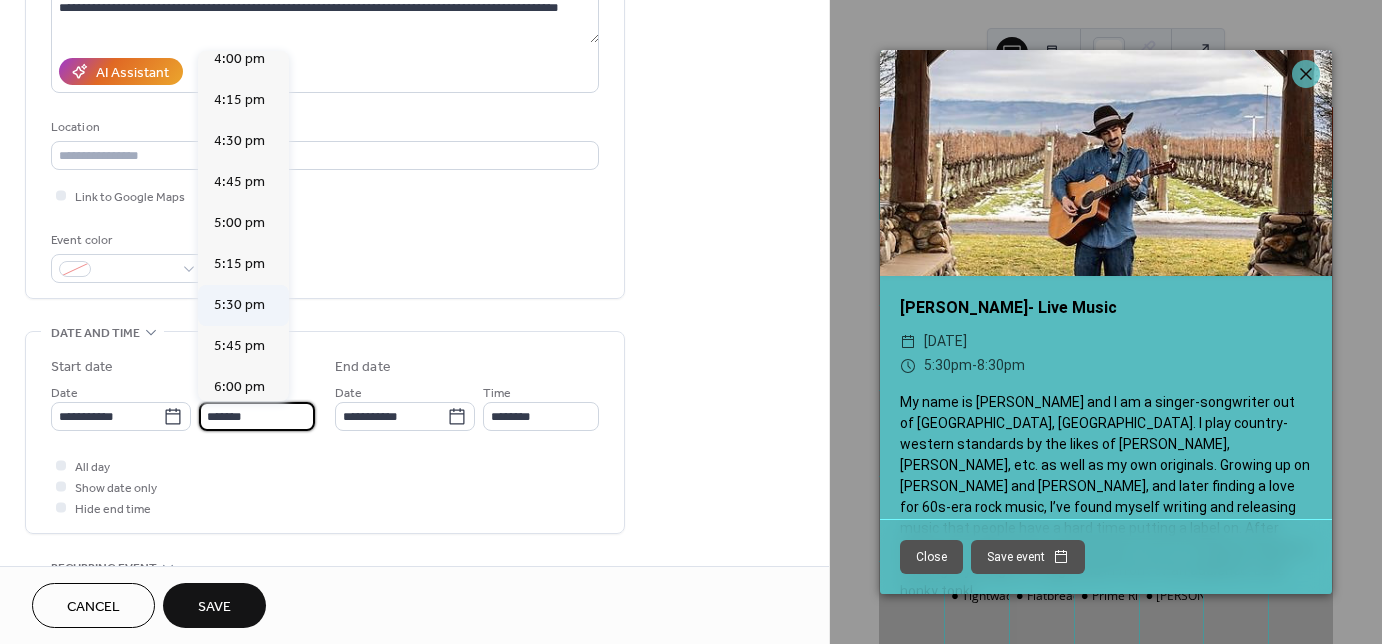 type on "*******" 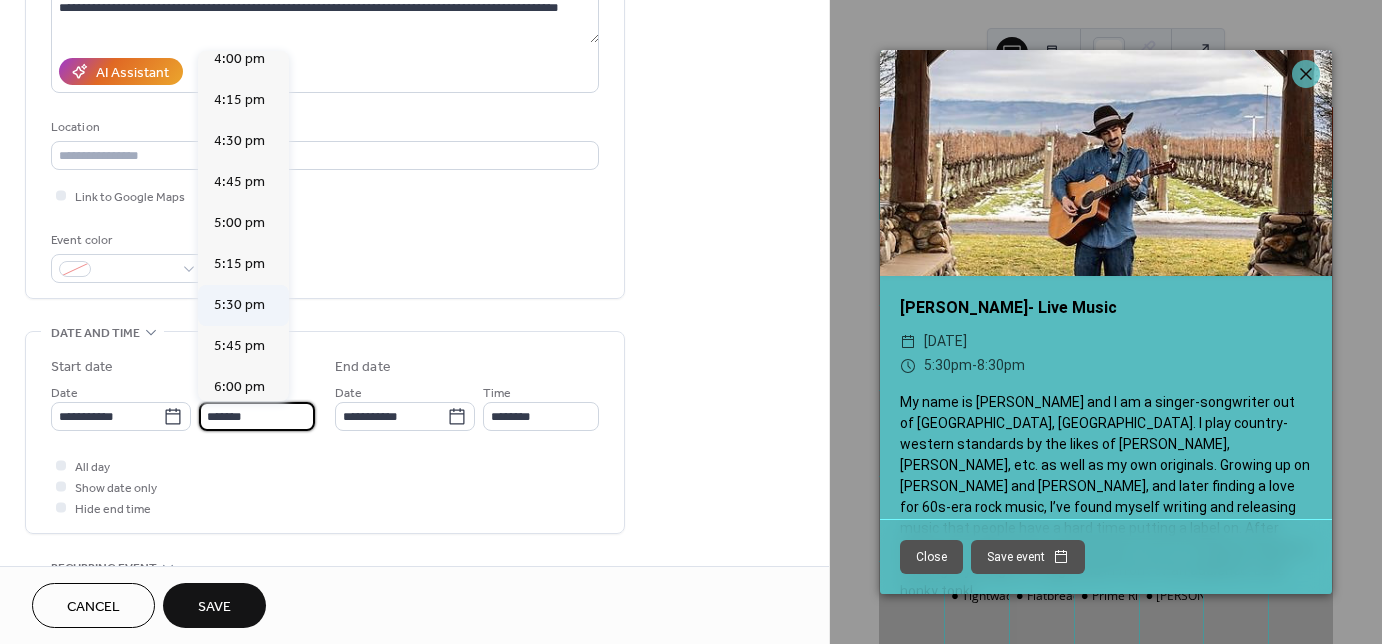 type on "*******" 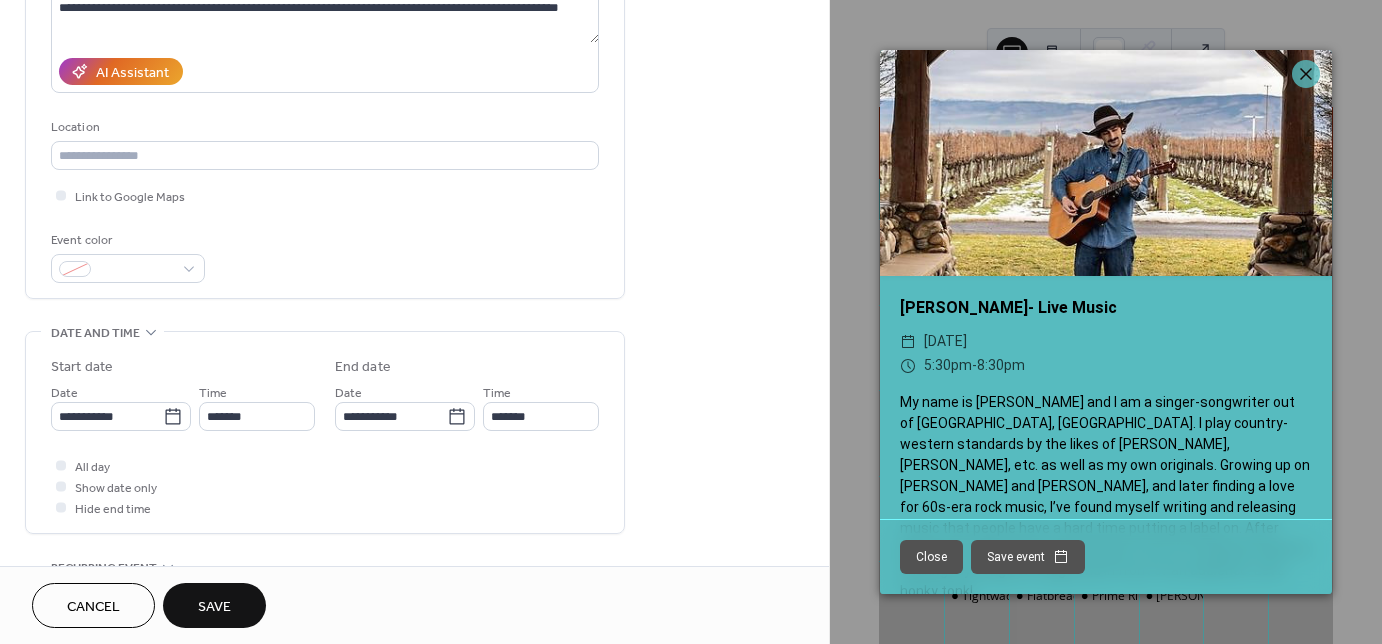 click on "Save" at bounding box center [214, 607] 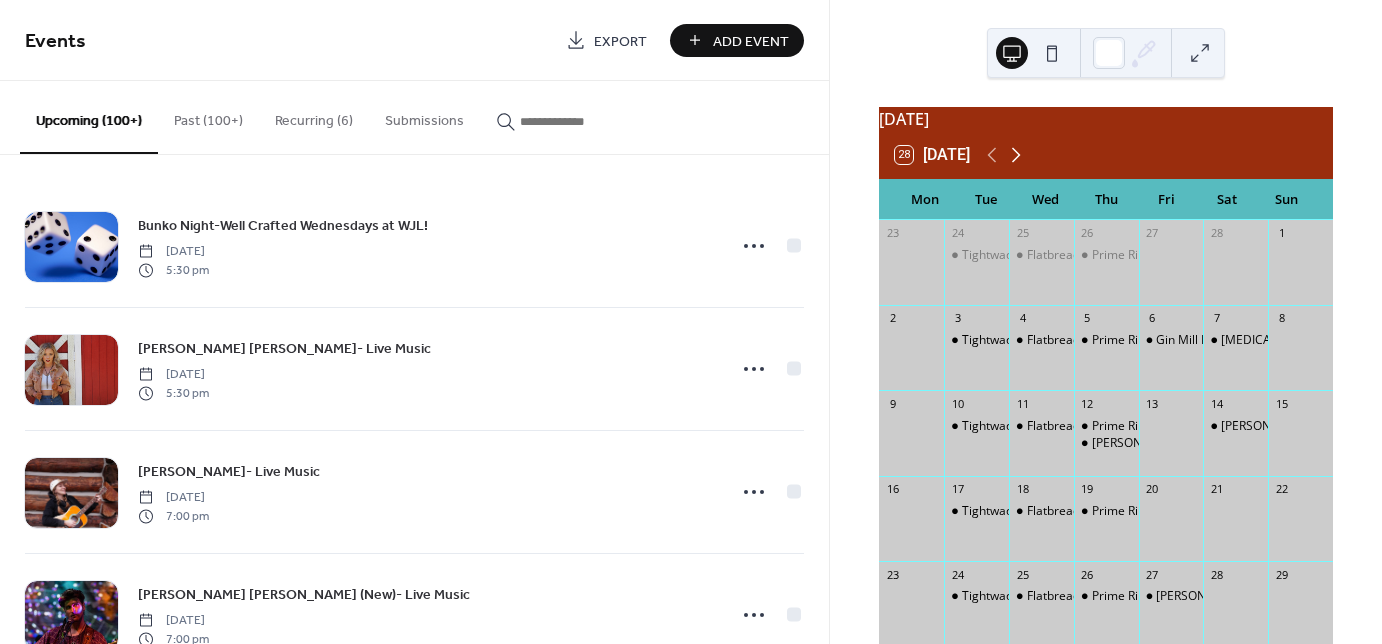 click 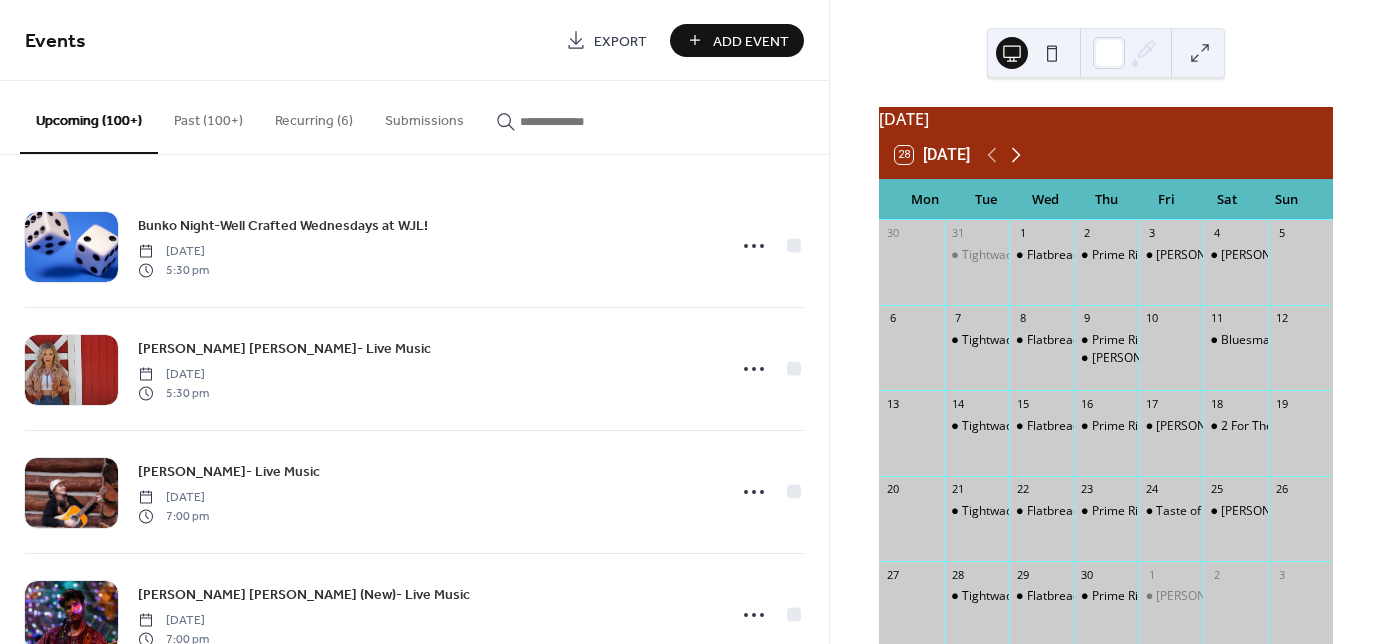 click 